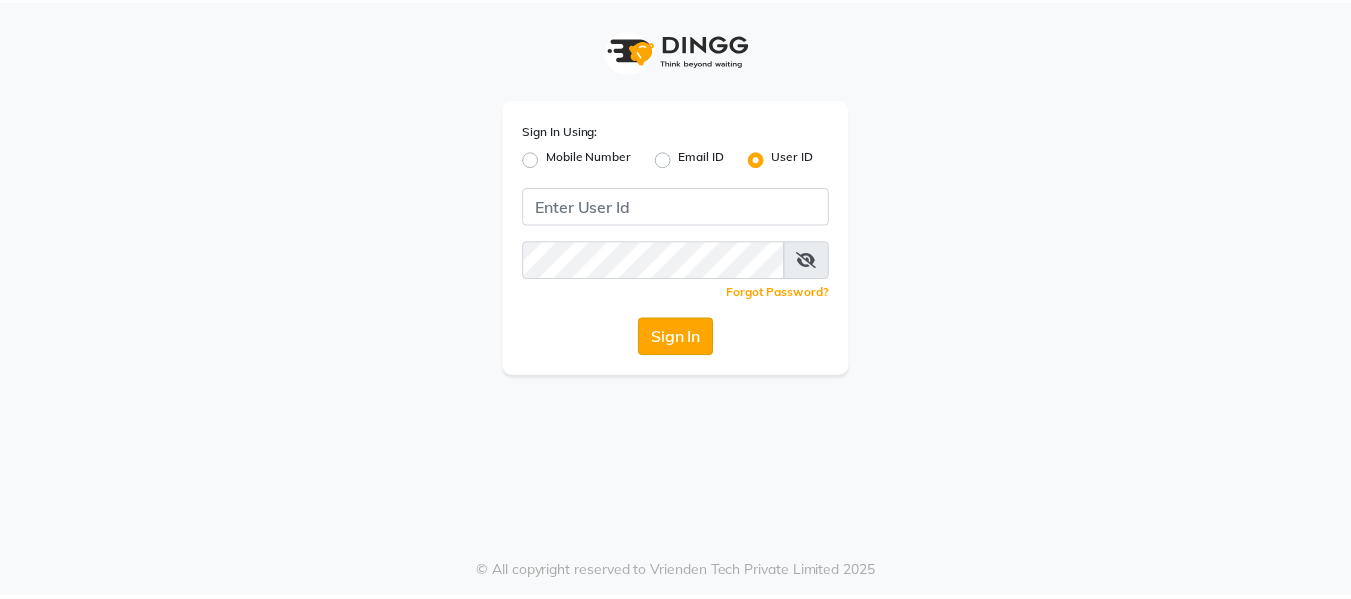 scroll, scrollTop: 0, scrollLeft: 0, axis: both 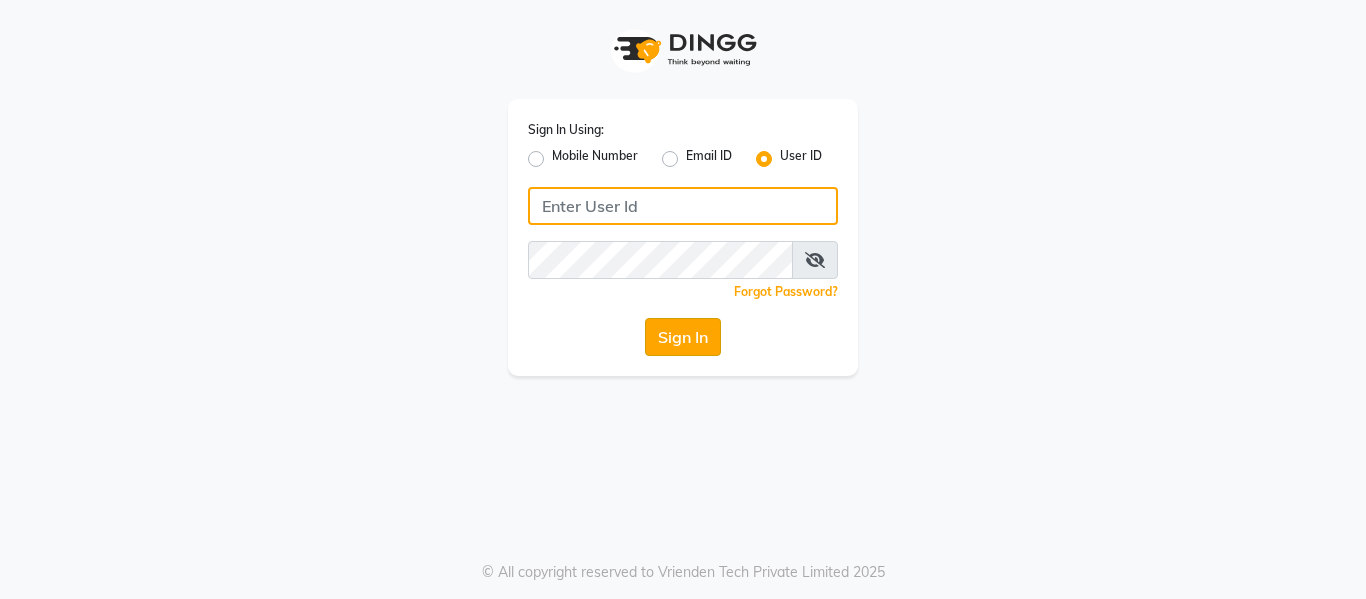 type on "casabarbato" 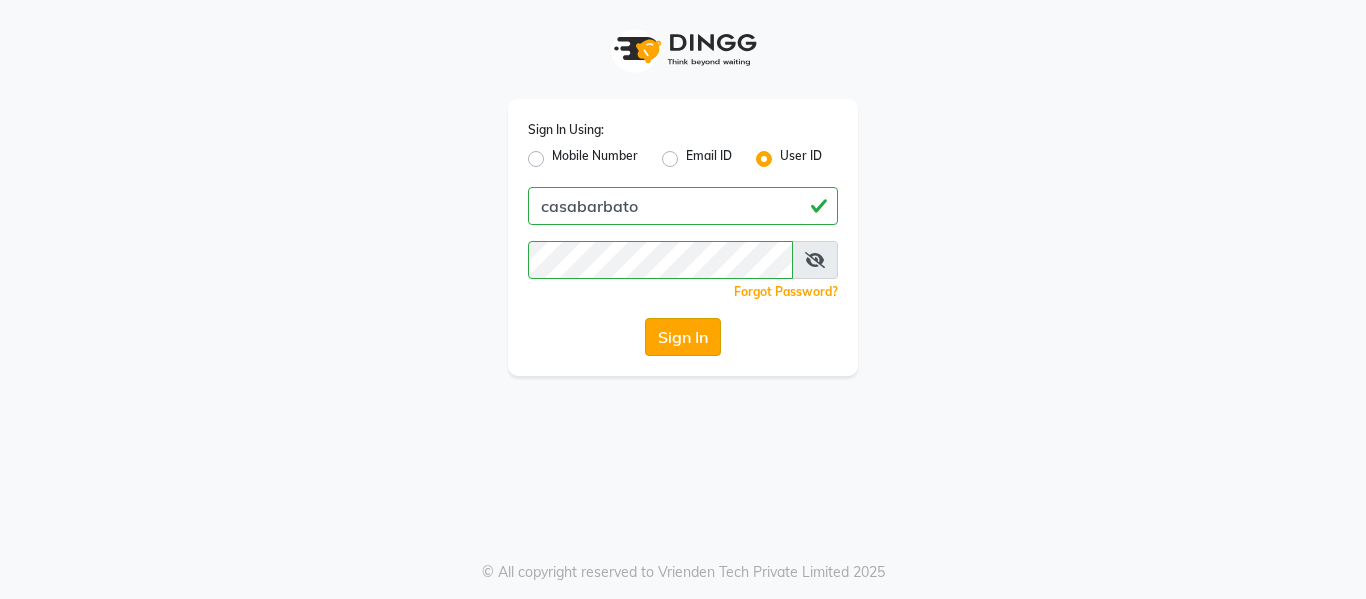 click on "Sign In" 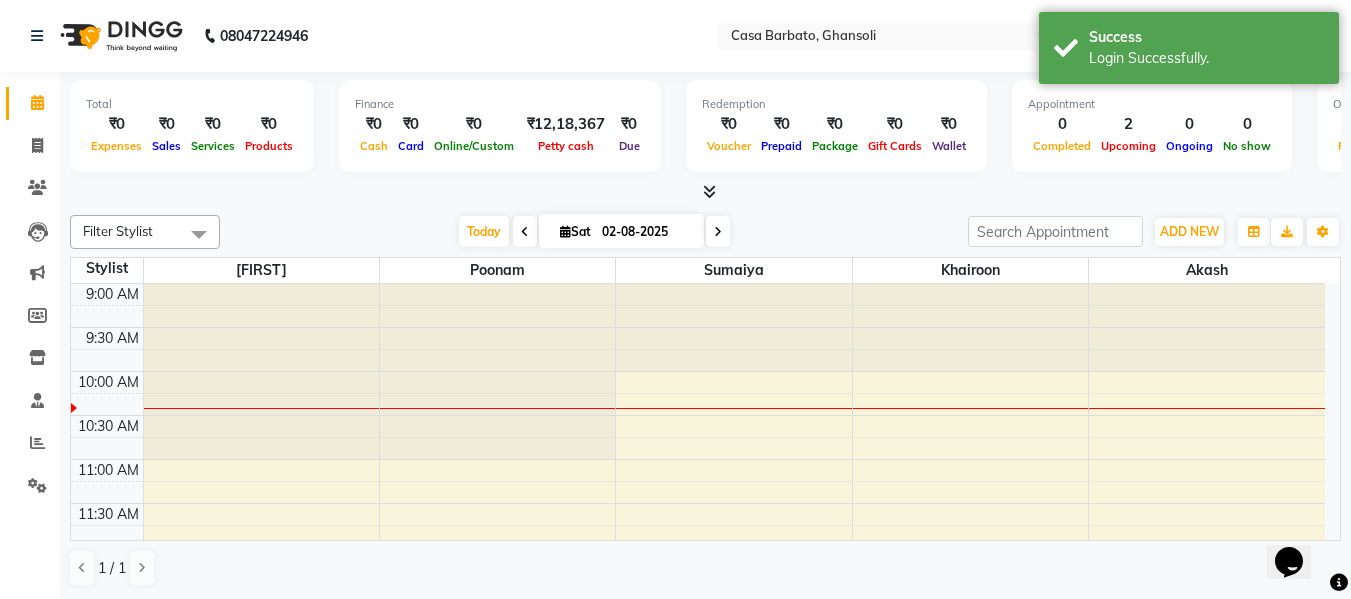 scroll, scrollTop: 0, scrollLeft: 0, axis: both 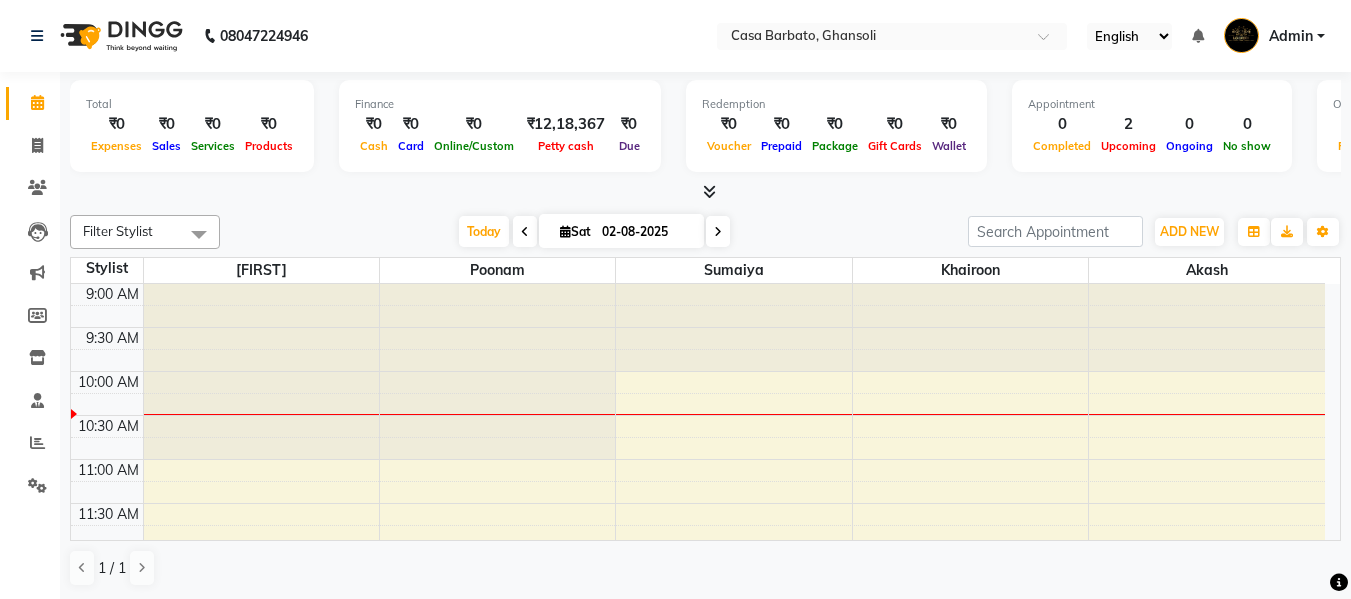 click at bounding box center (525, 232) 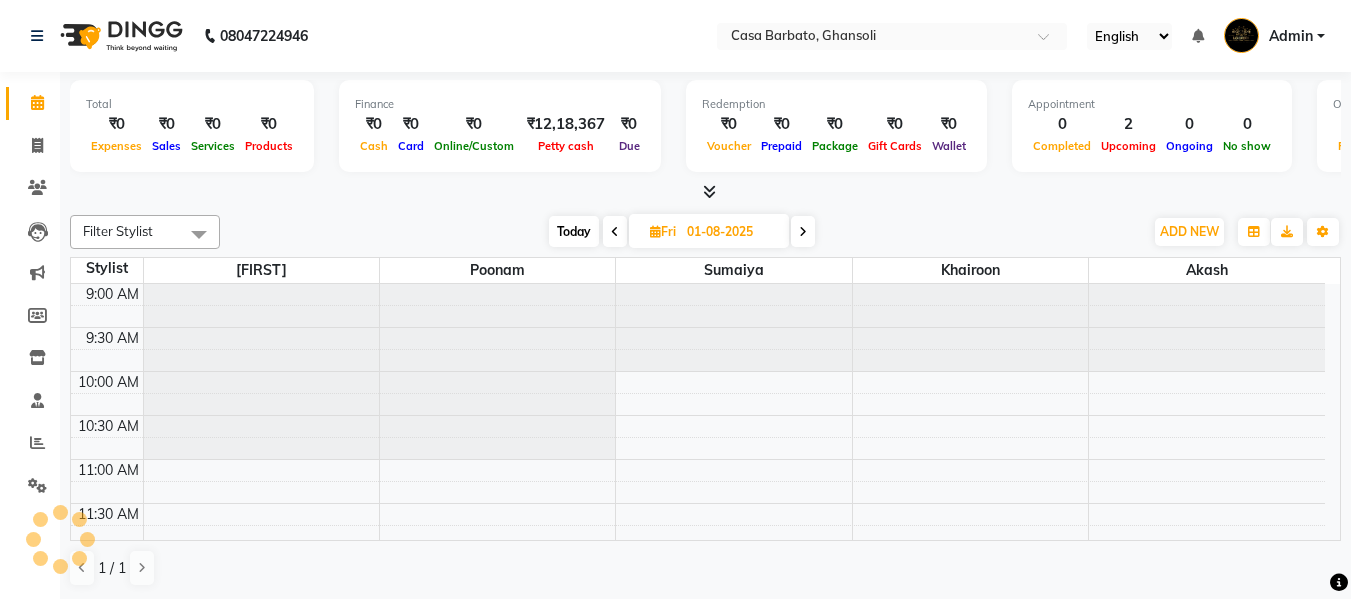 scroll, scrollTop: 89, scrollLeft: 0, axis: vertical 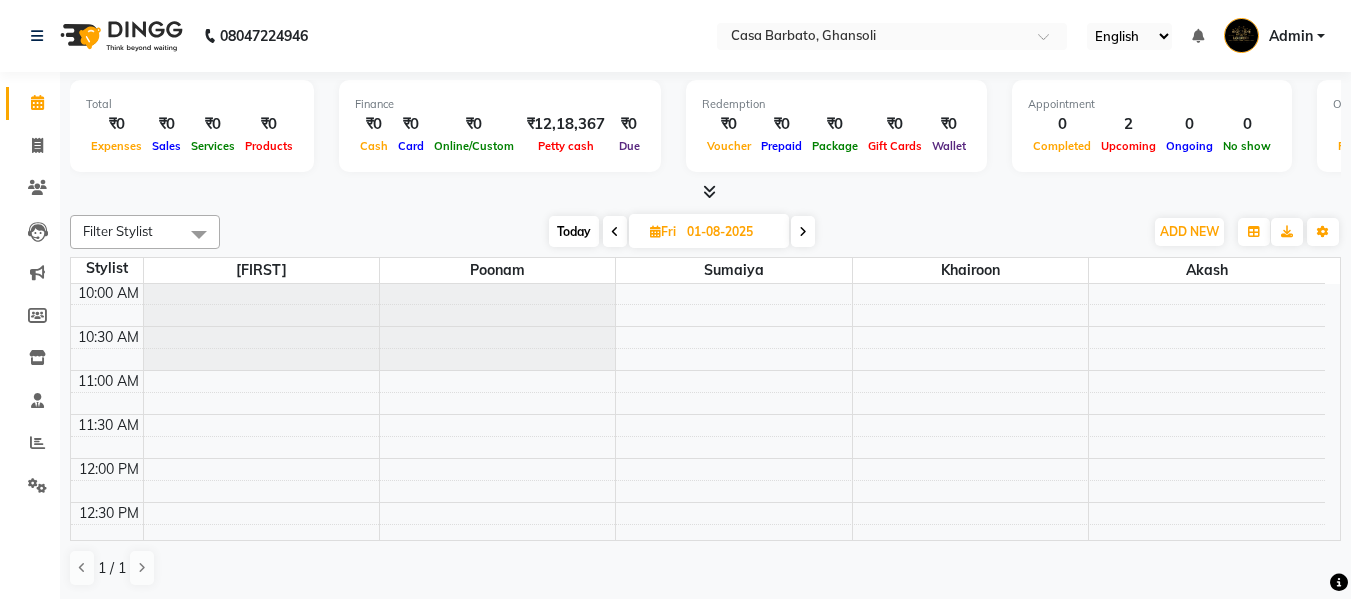click at bounding box center [655, 231] 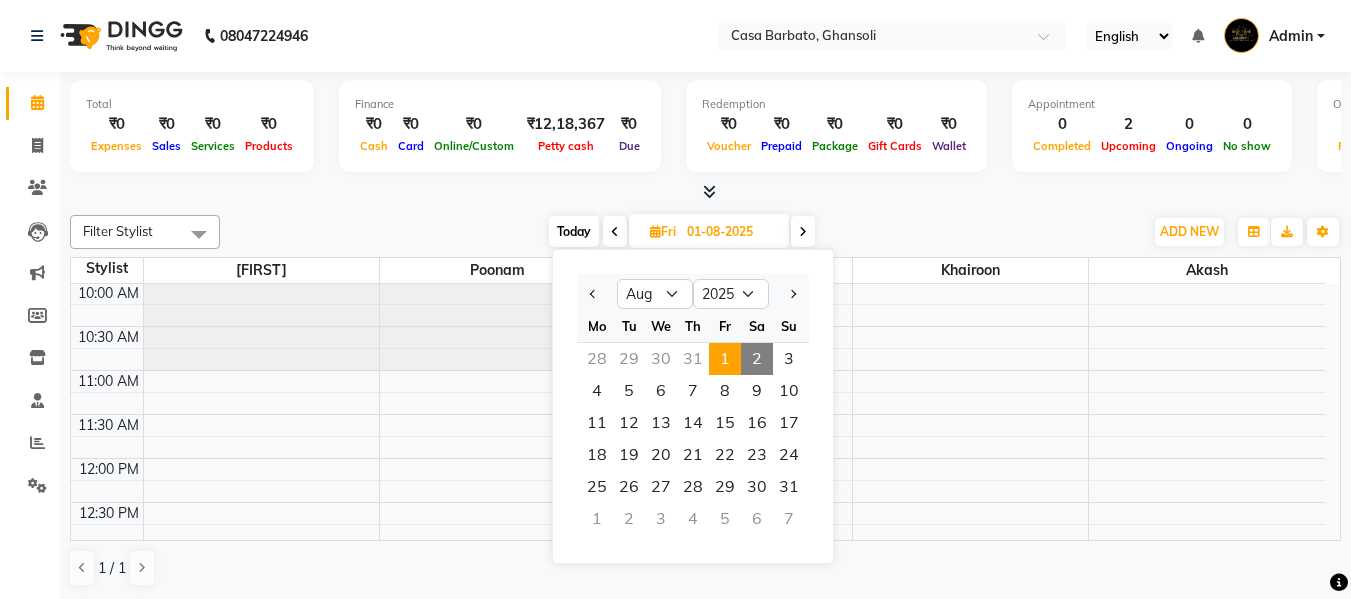 click at bounding box center (655, 231) 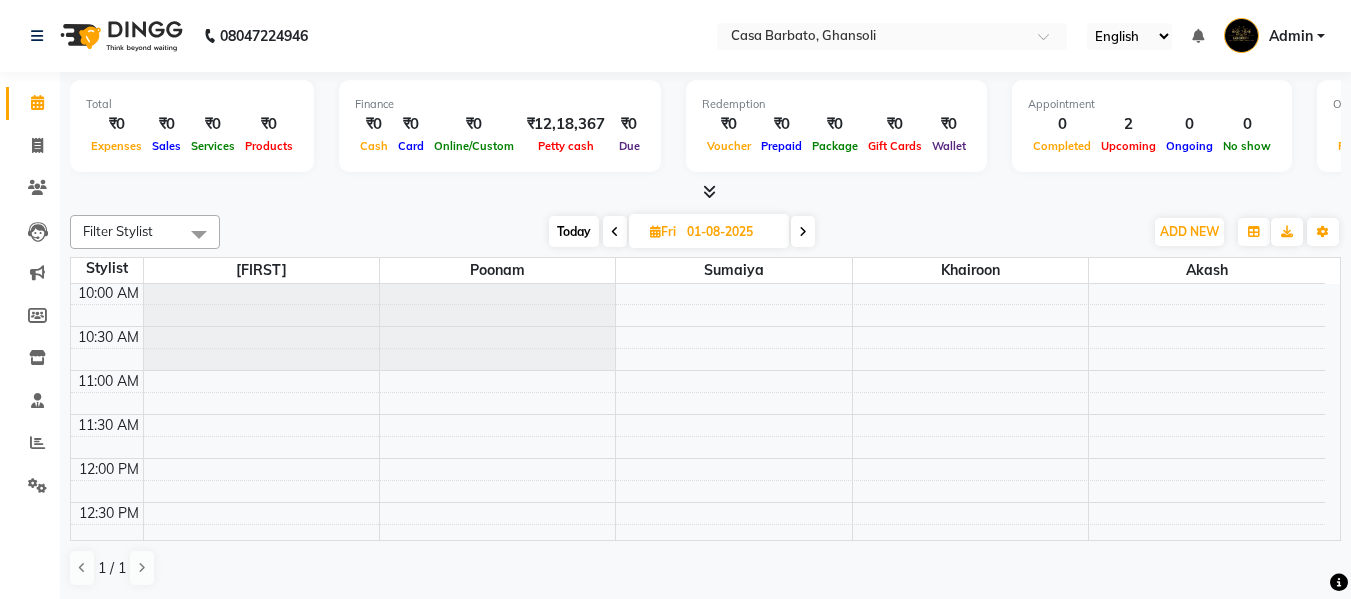 click at bounding box center (655, 231) 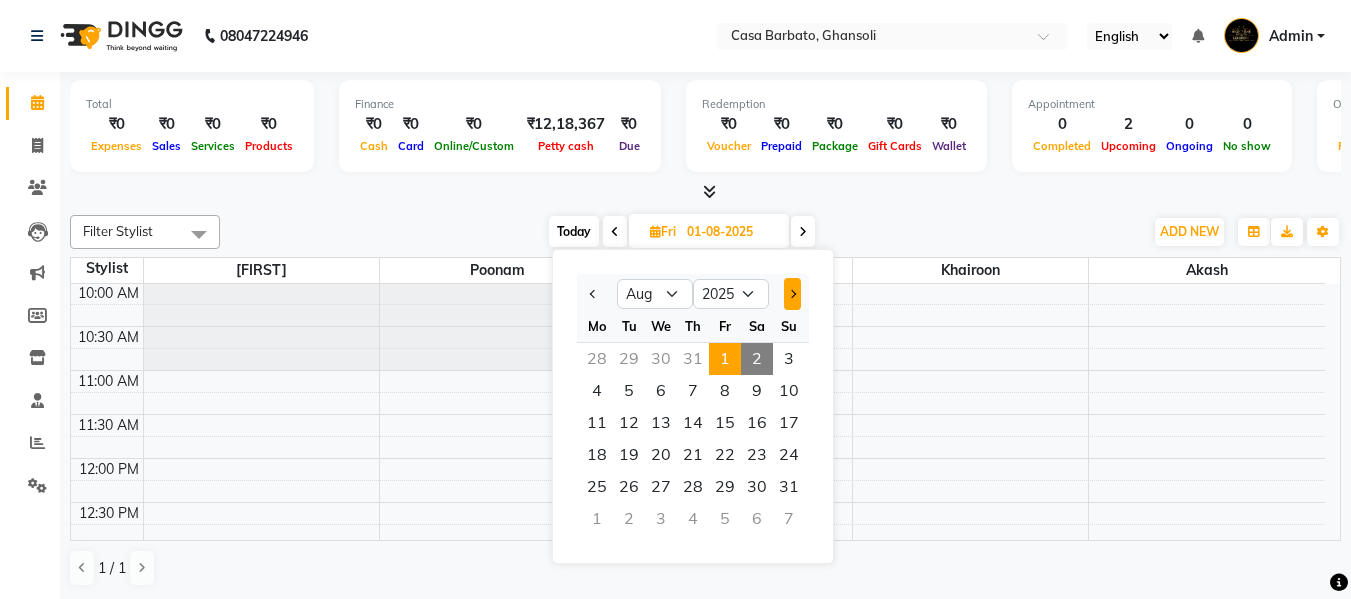 click at bounding box center (792, 294) 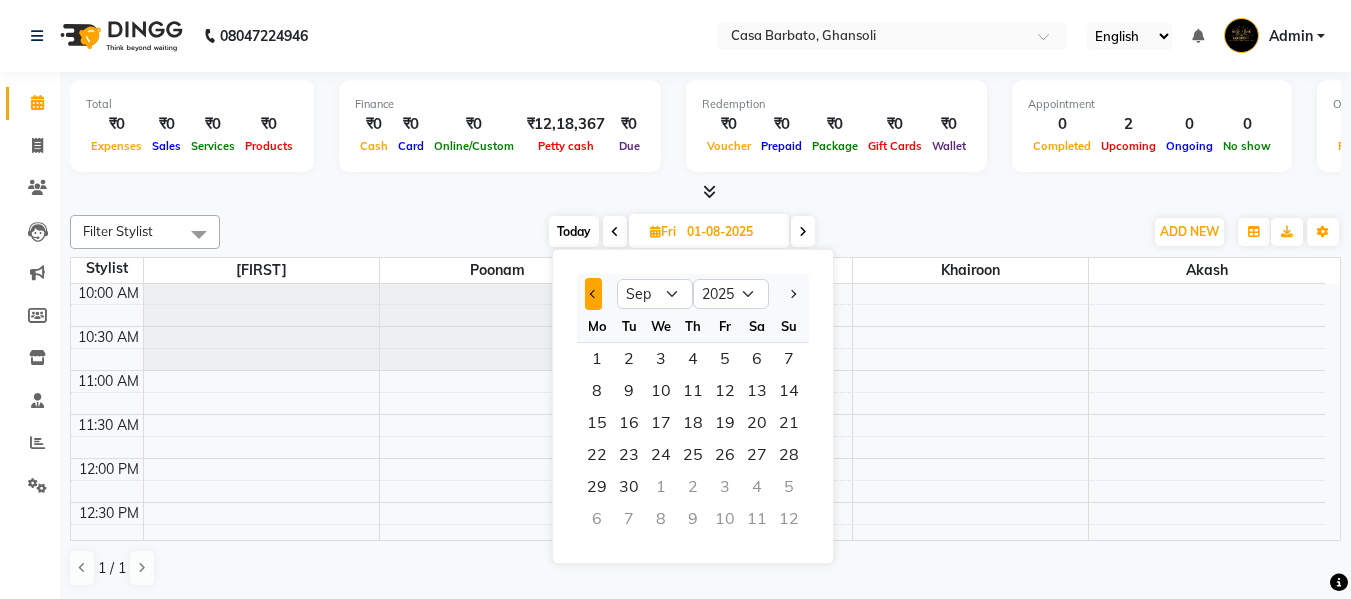 click at bounding box center [594, 294] 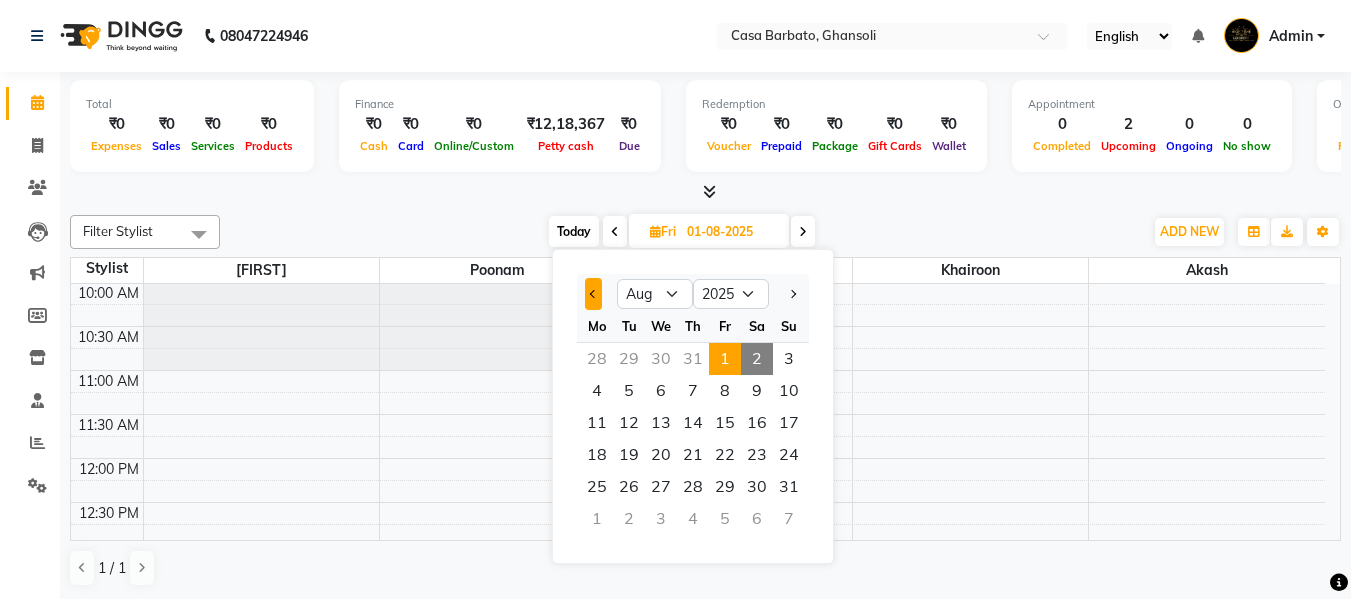 click at bounding box center (594, 294) 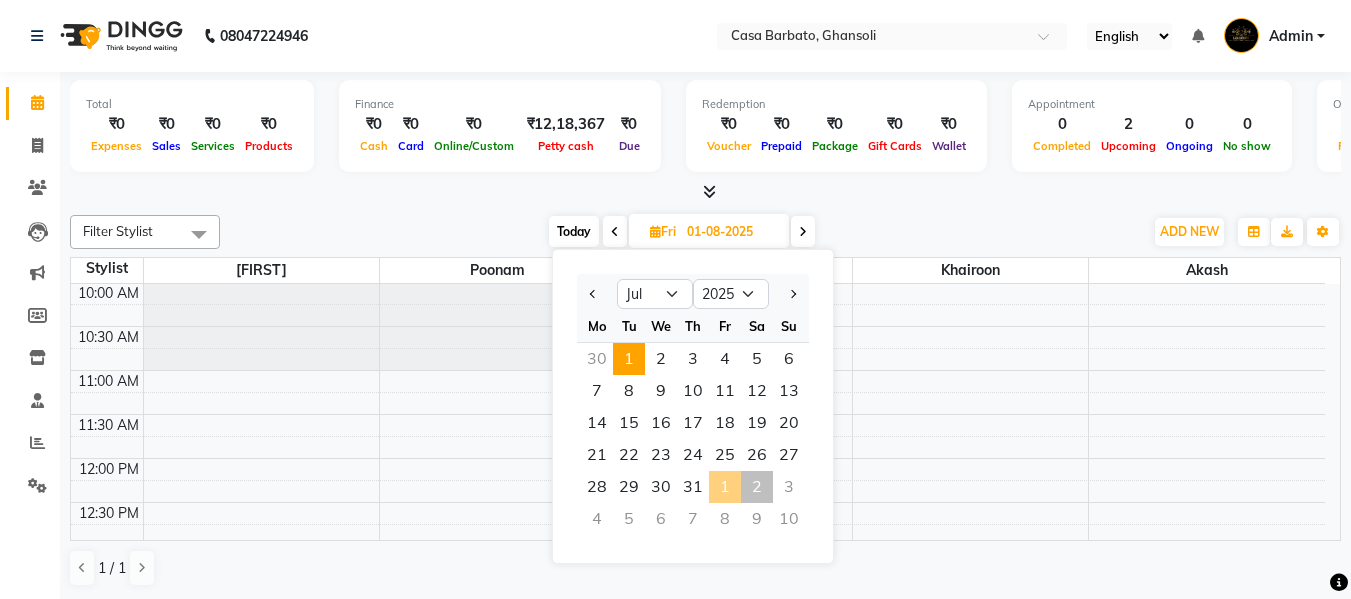 click on "1" at bounding box center (629, 359) 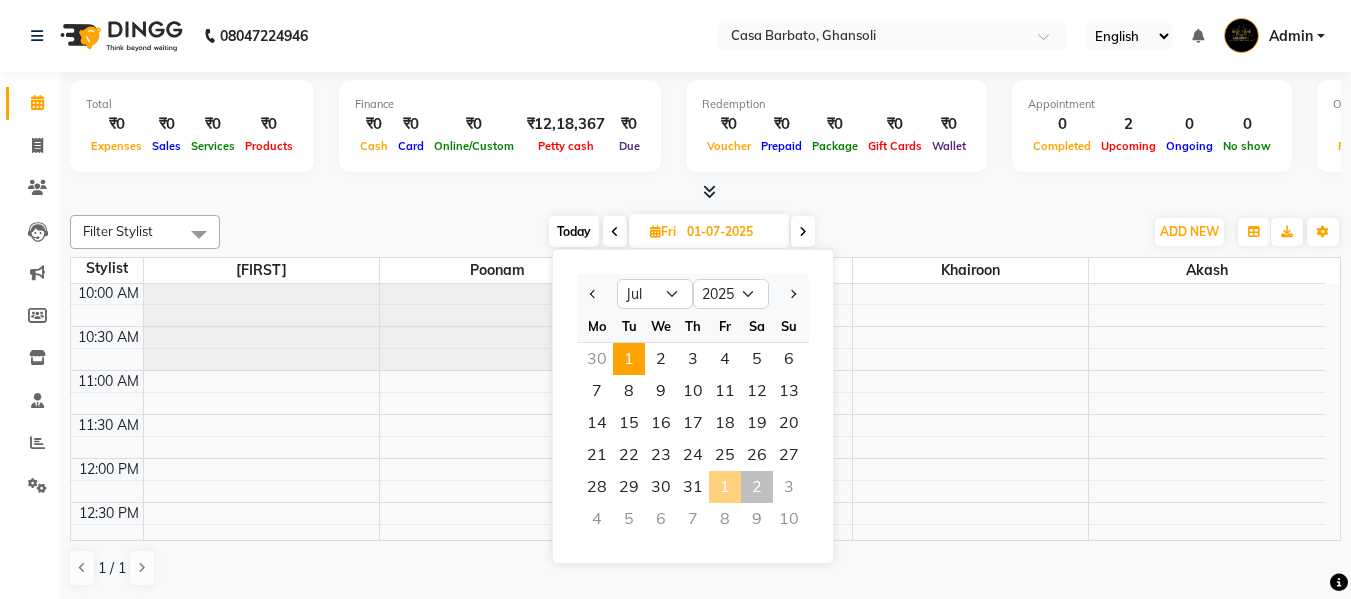 scroll, scrollTop: 89, scrollLeft: 0, axis: vertical 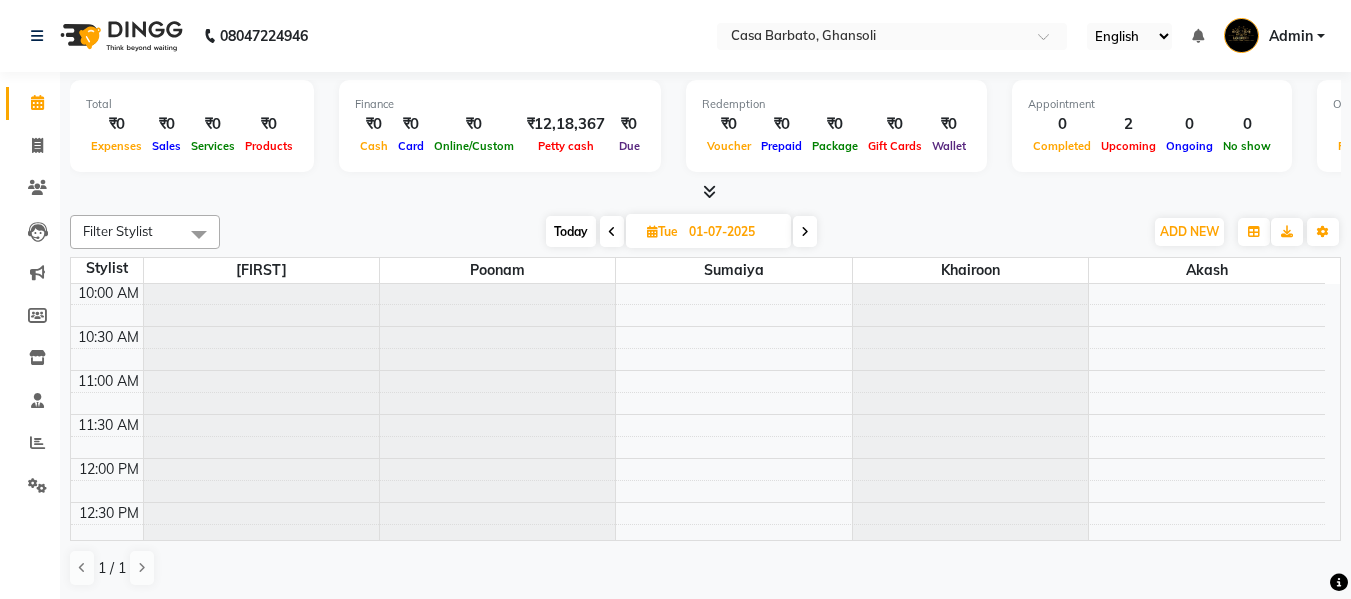click at bounding box center (805, 232) 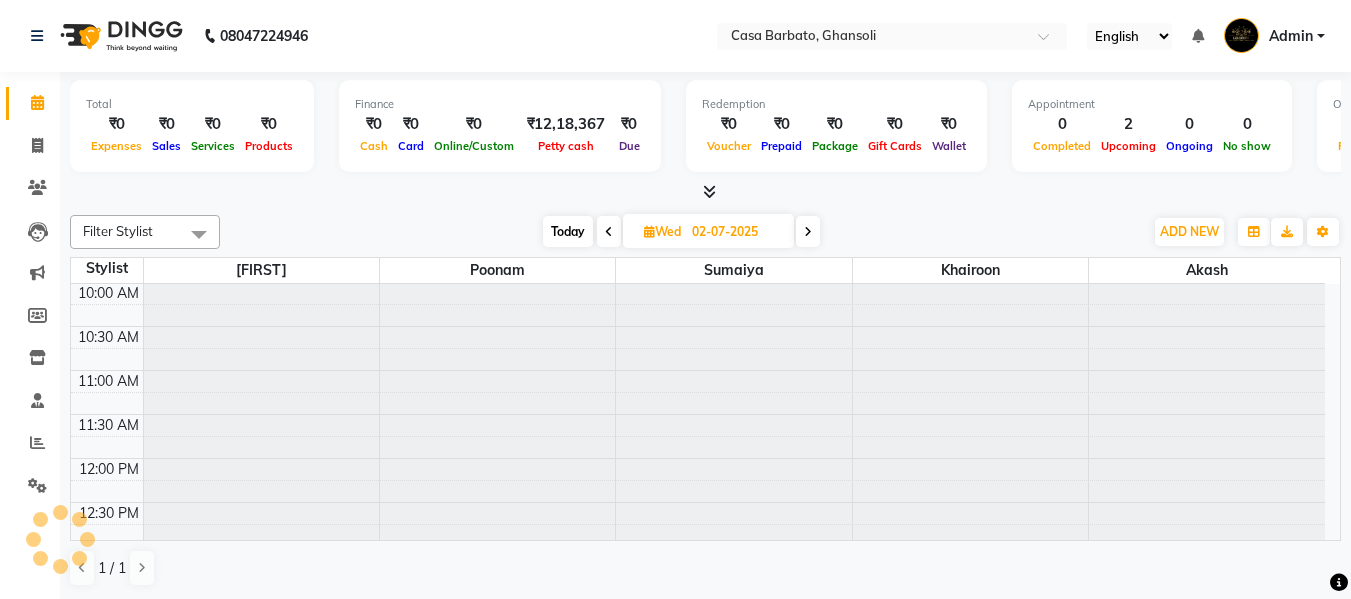 scroll, scrollTop: 89, scrollLeft: 0, axis: vertical 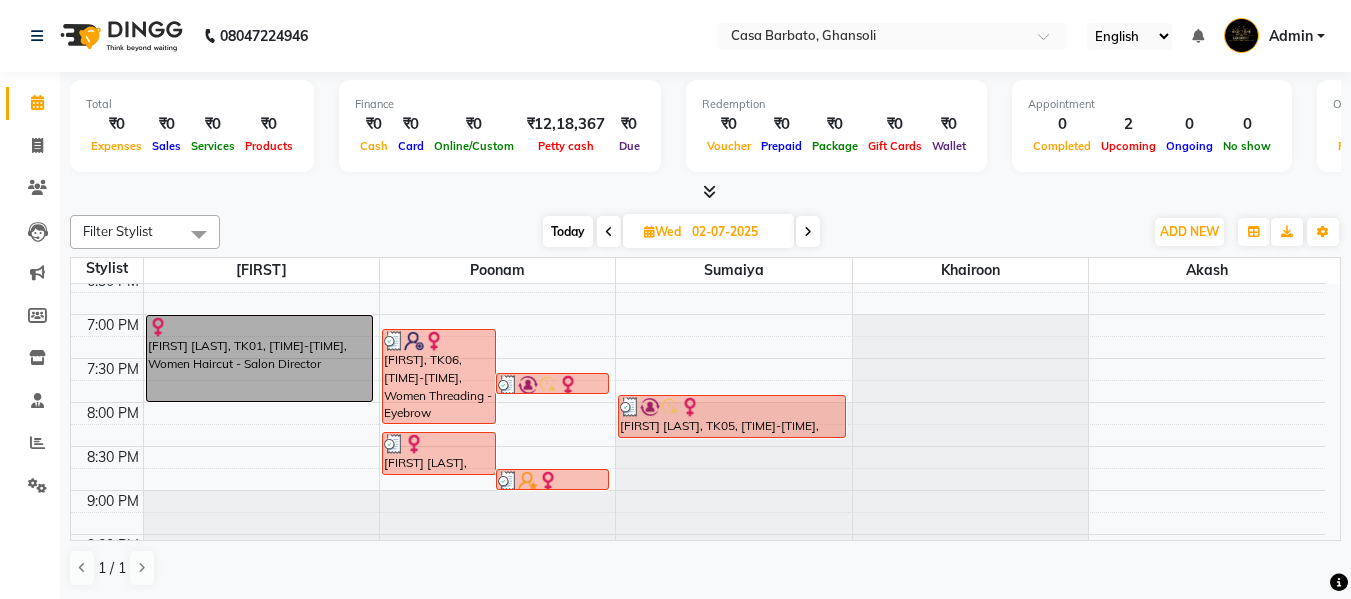 click at bounding box center [808, 232] 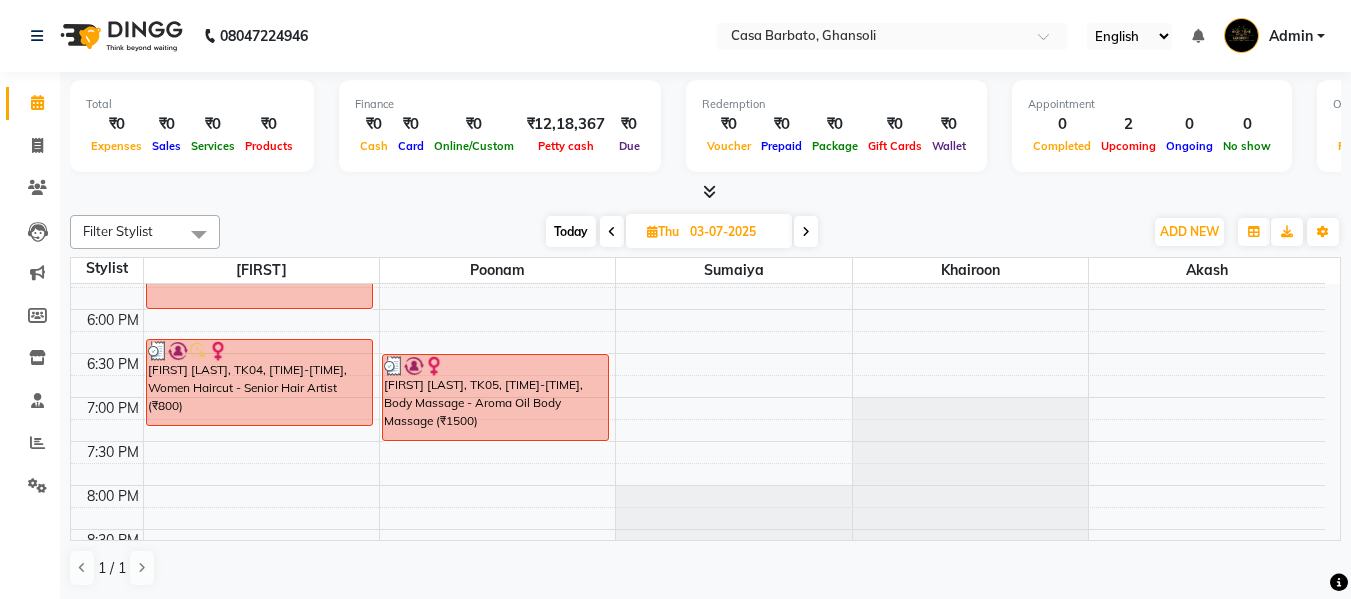 scroll, scrollTop: 769, scrollLeft: 0, axis: vertical 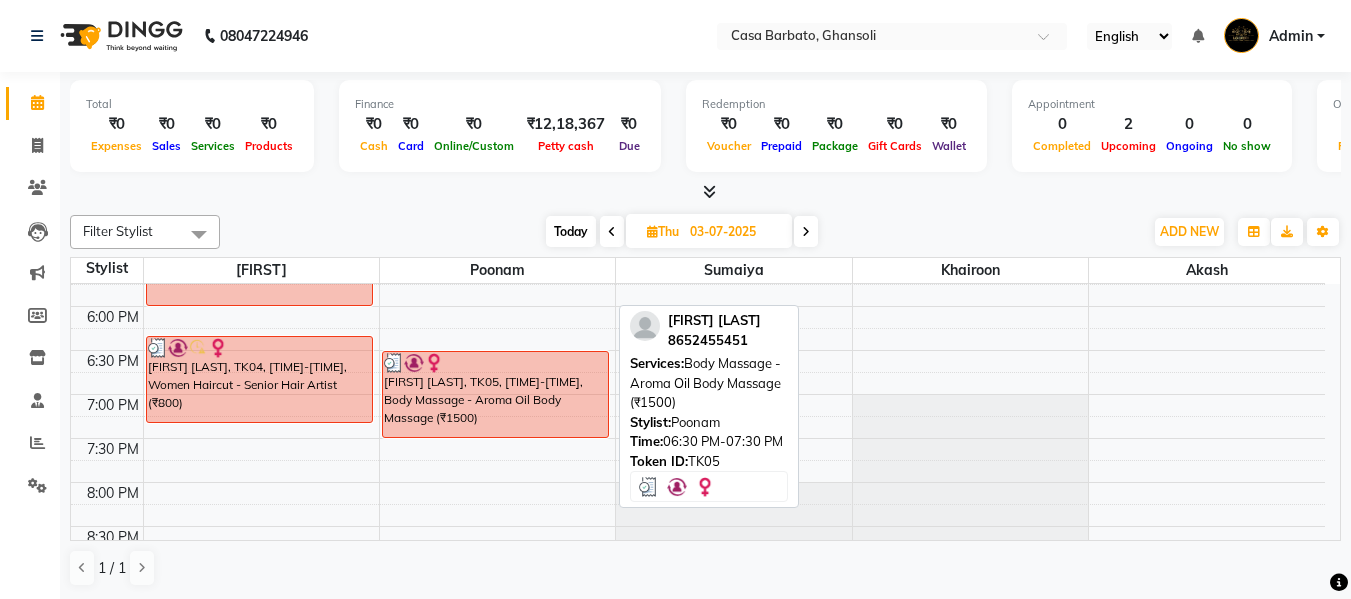 click on "[FIRST] [LAST], TK05, [TIME]-[TIME], Body Massage - Aroma Oil Body Massage (₹1500)" at bounding box center [496, 394] 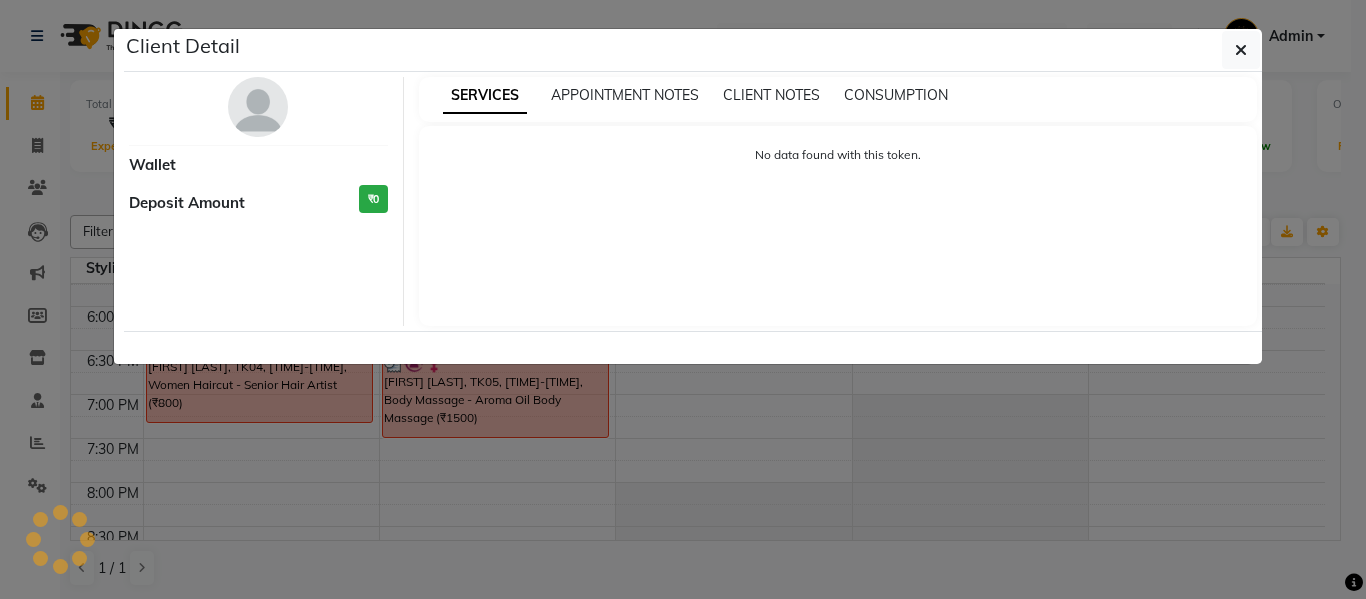 select on "3" 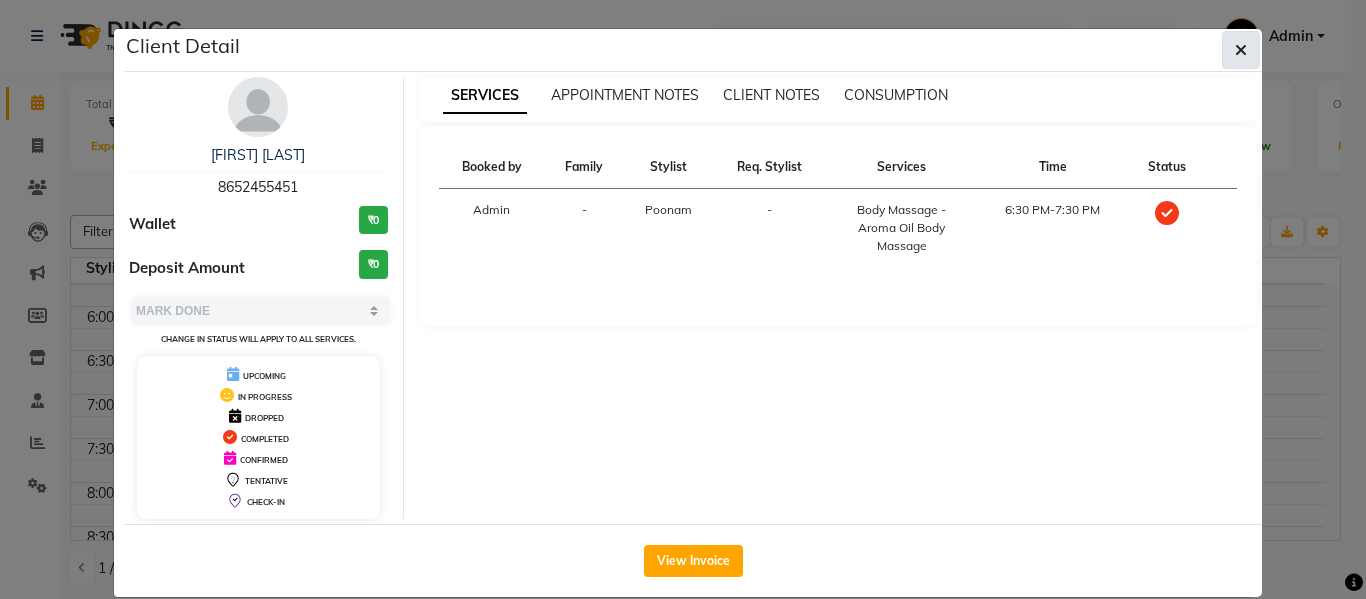 click 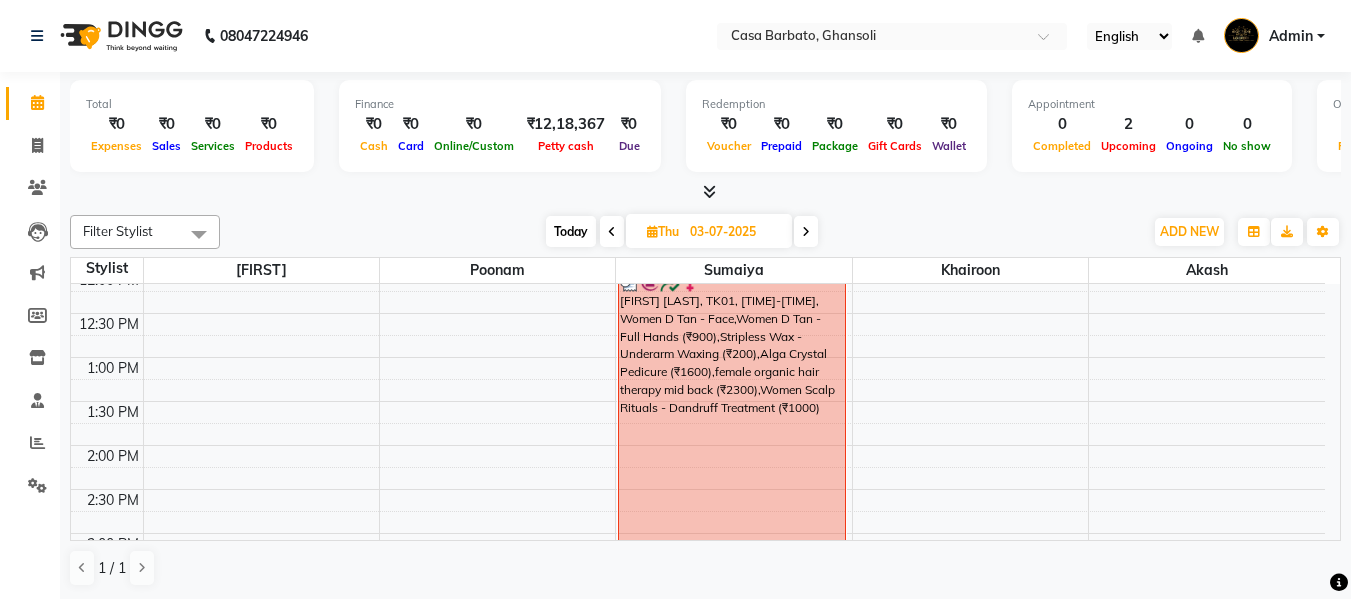 scroll, scrollTop: 249, scrollLeft: 0, axis: vertical 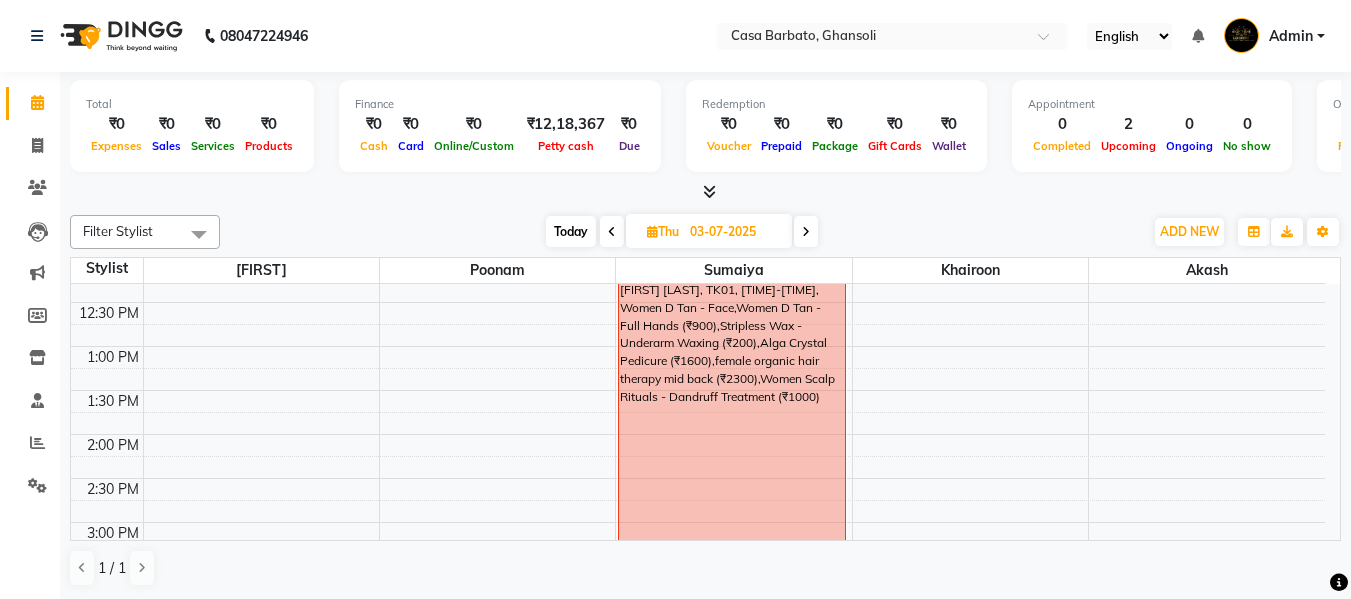 click at bounding box center (806, 232) 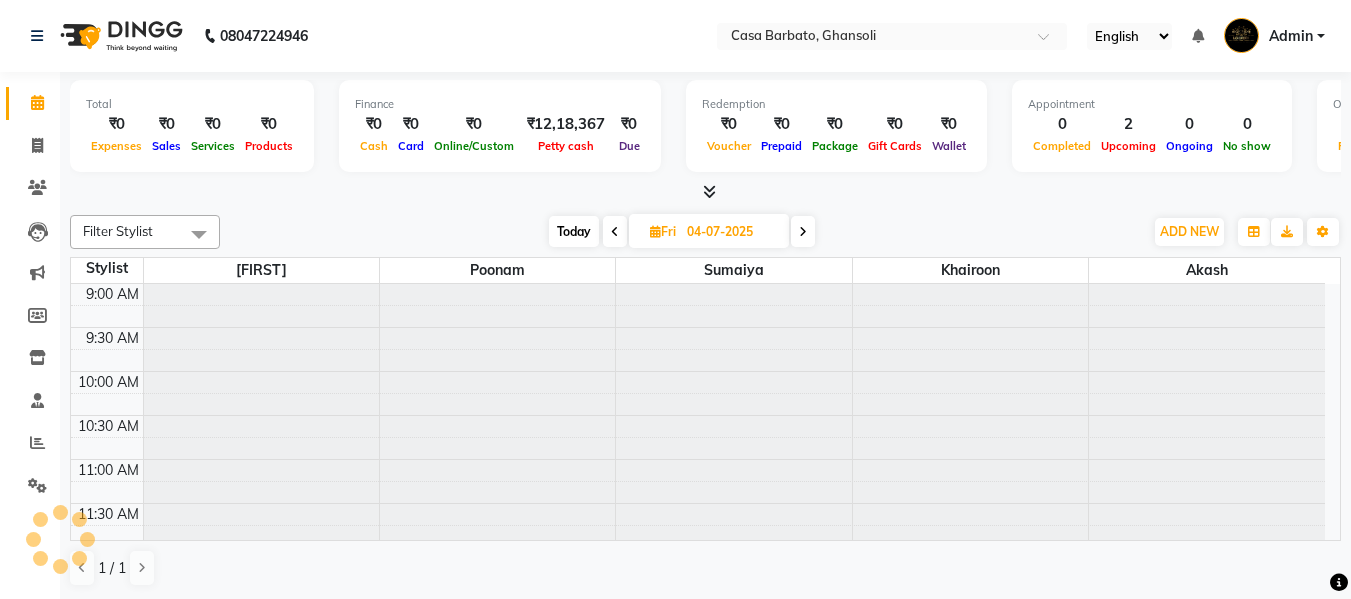 scroll, scrollTop: 89, scrollLeft: 0, axis: vertical 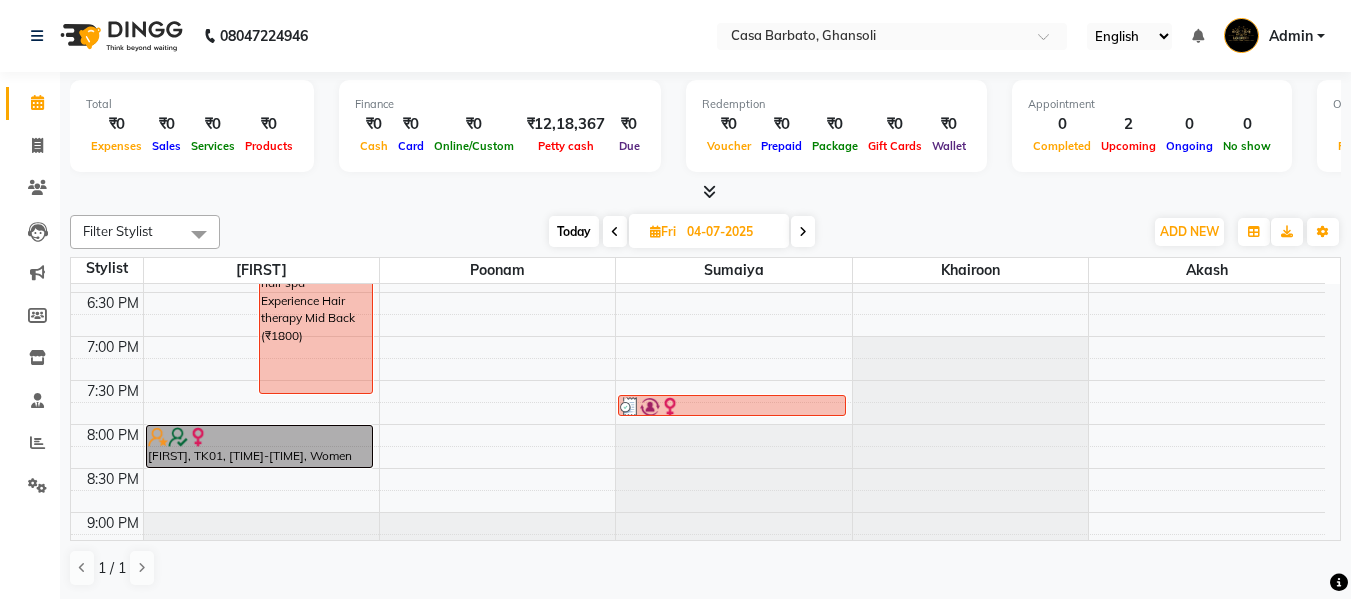 click at bounding box center (803, 232) 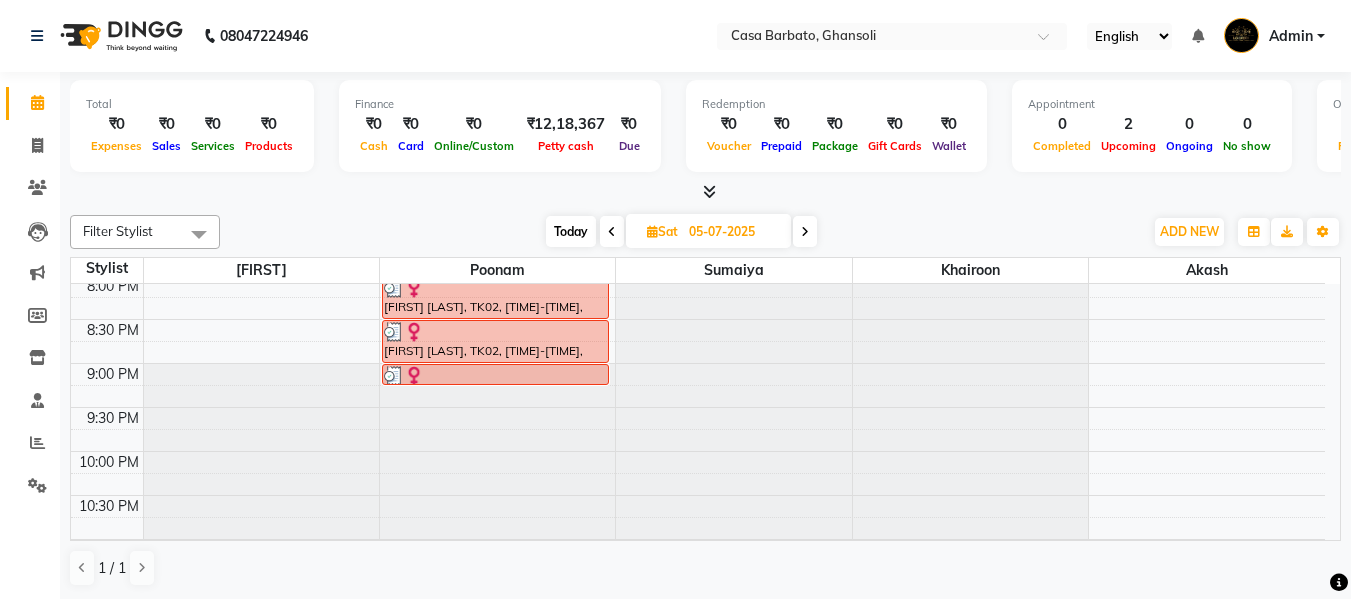 scroll, scrollTop: 1009, scrollLeft: 0, axis: vertical 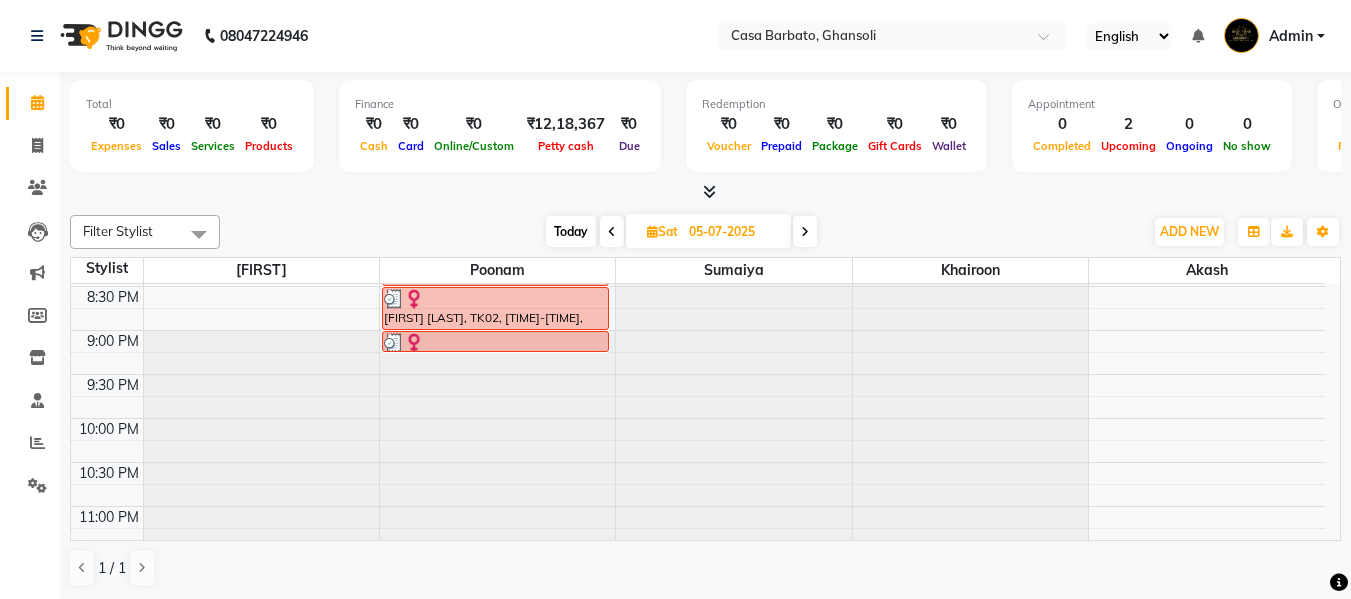 click at bounding box center [805, 232] 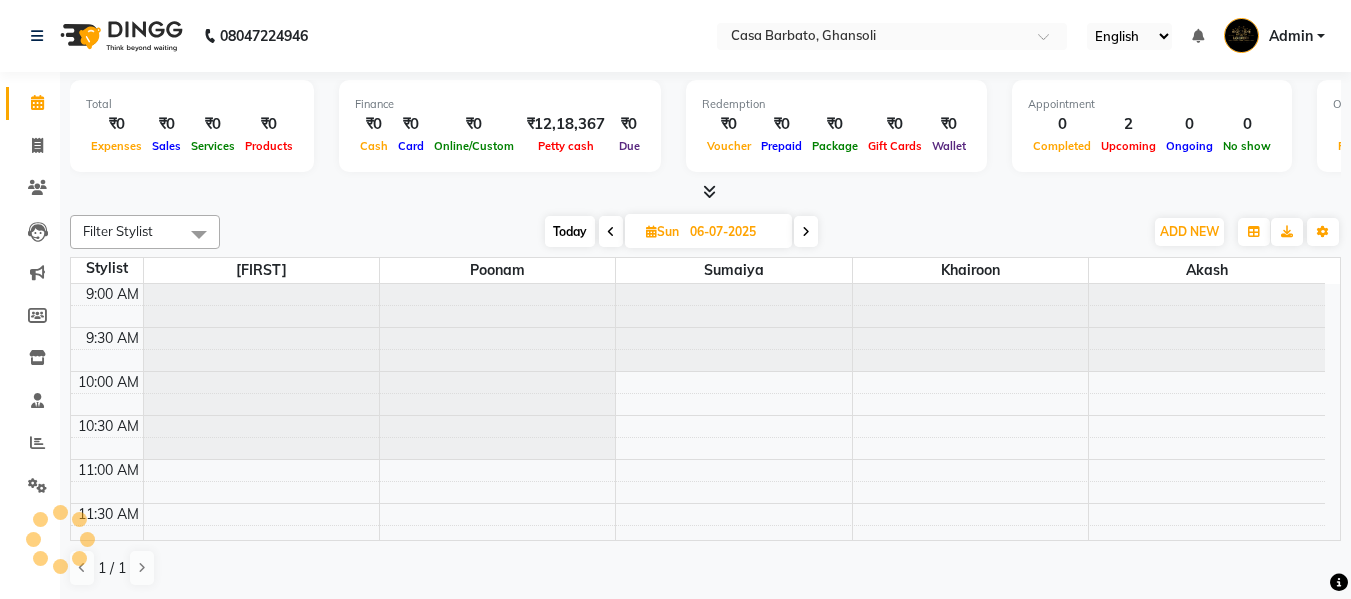 scroll, scrollTop: 89, scrollLeft: 0, axis: vertical 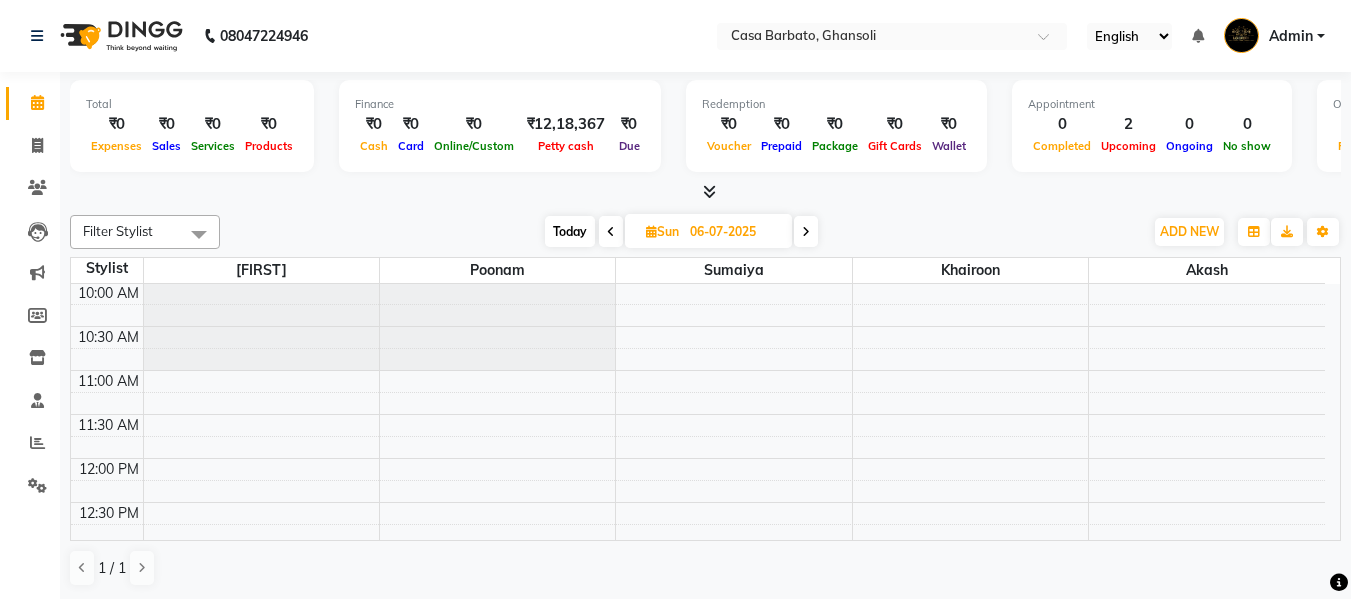 click at bounding box center (611, 232) 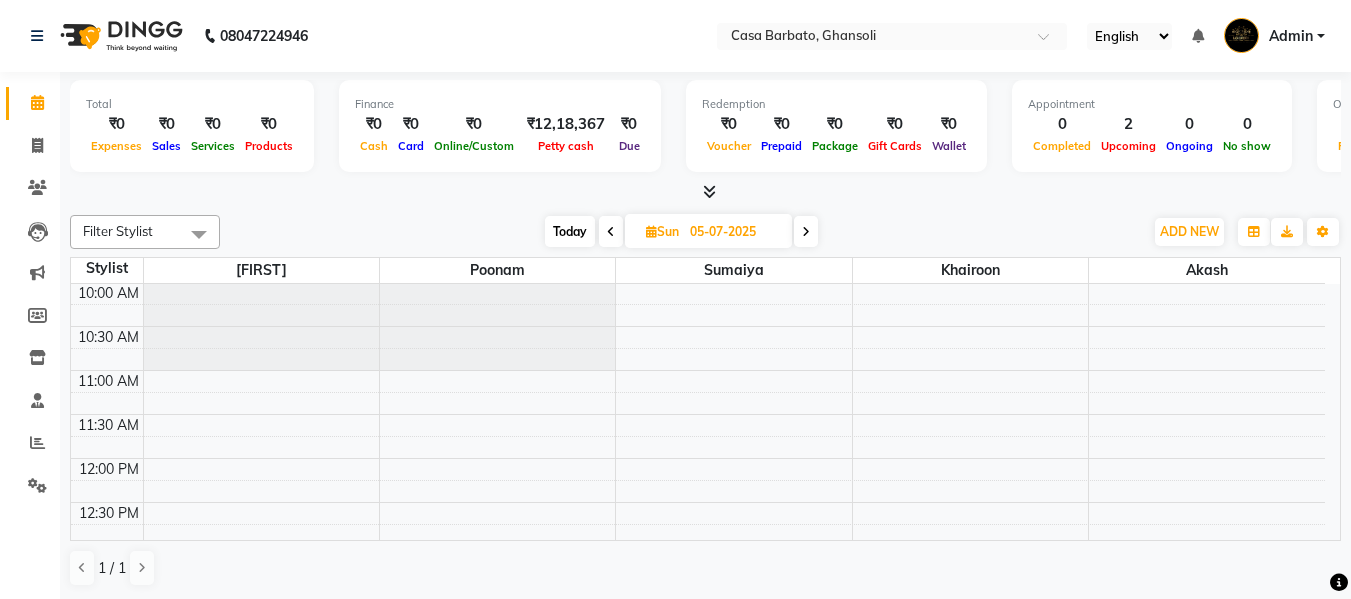scroll, scrollTop: 89, scrollLeft: 0, axis: vertical 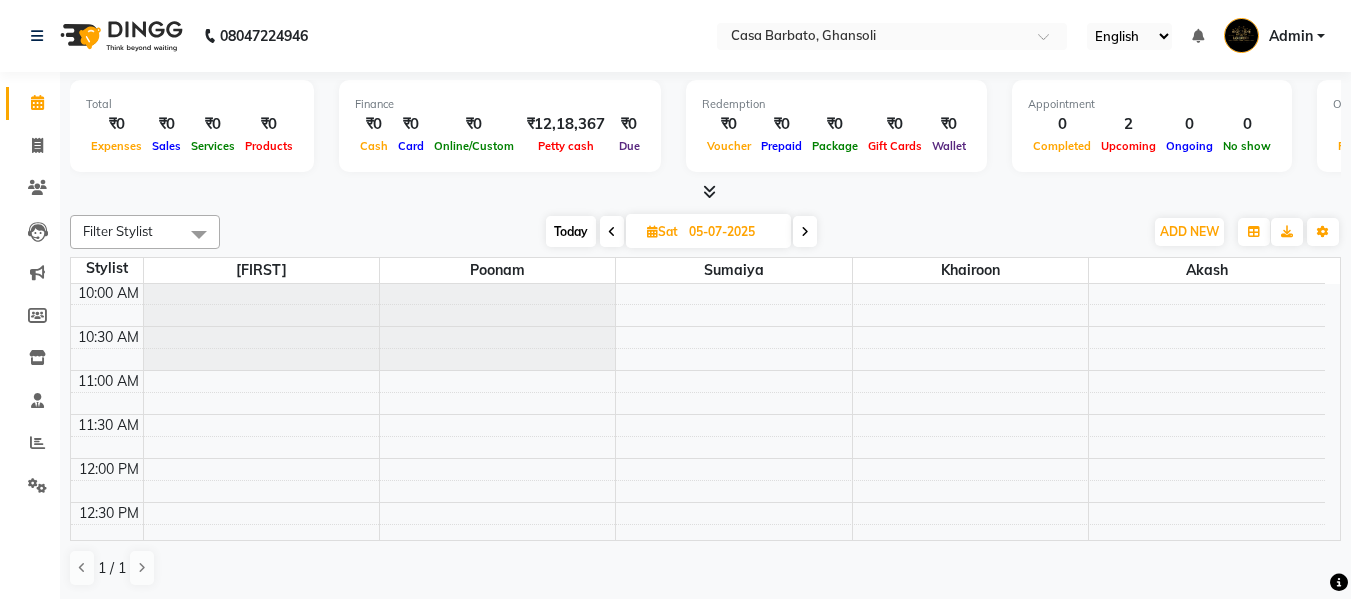 click at bounding box center [652, 231] 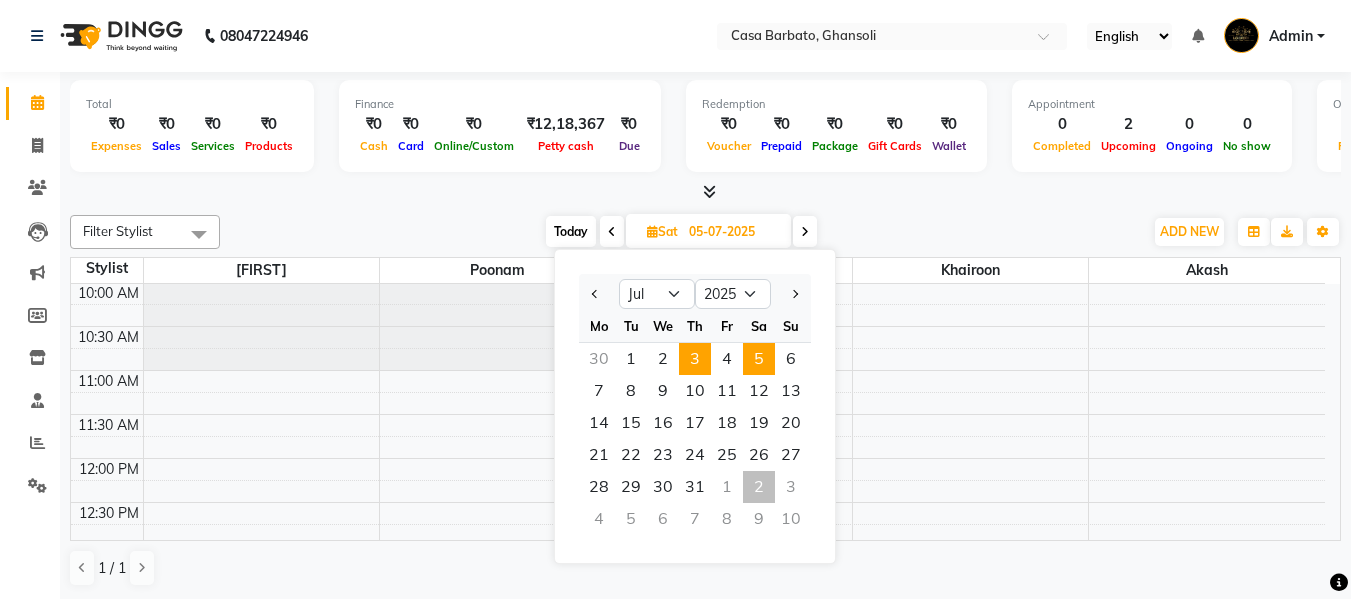 click on "3" at bounding box center [695, 359] 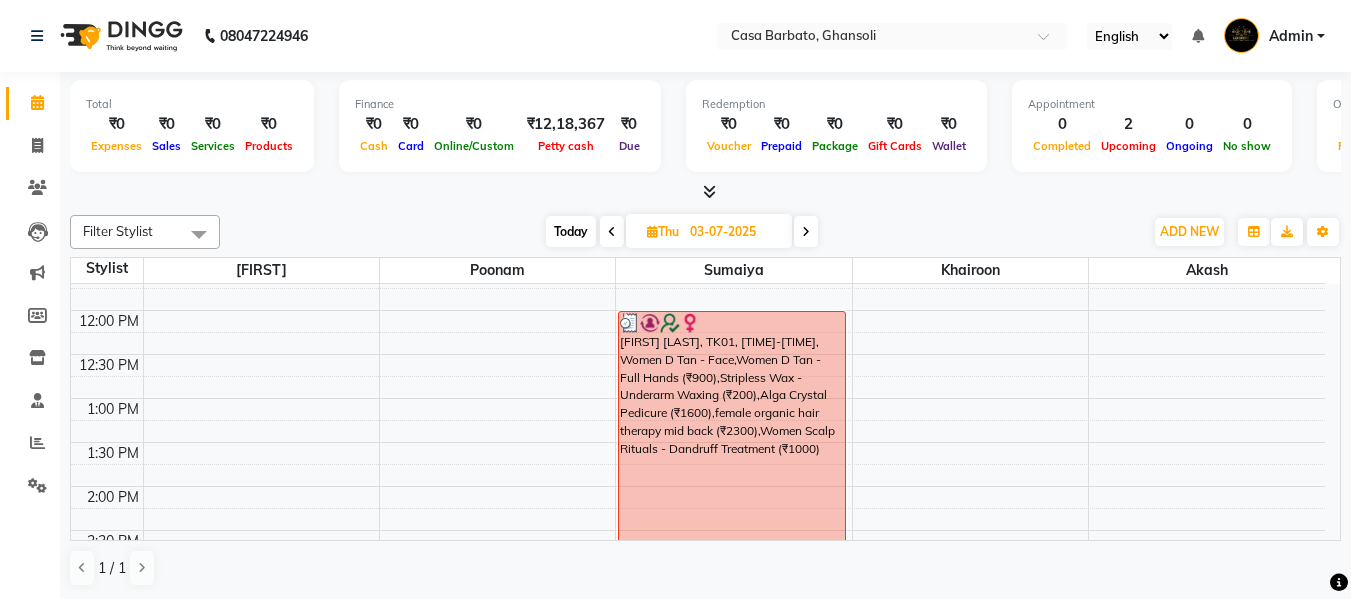 scroll, scrollTop: 240, scrollLeft: 0, axis: vertical 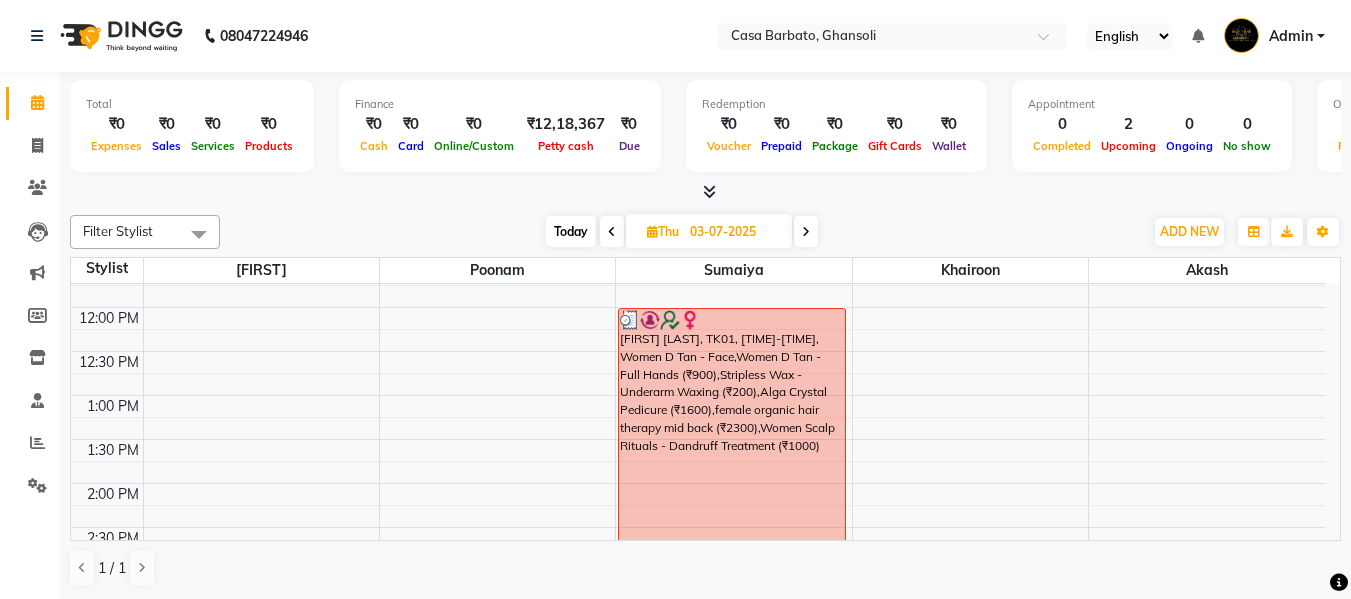 click at bounding box center [652, 231] 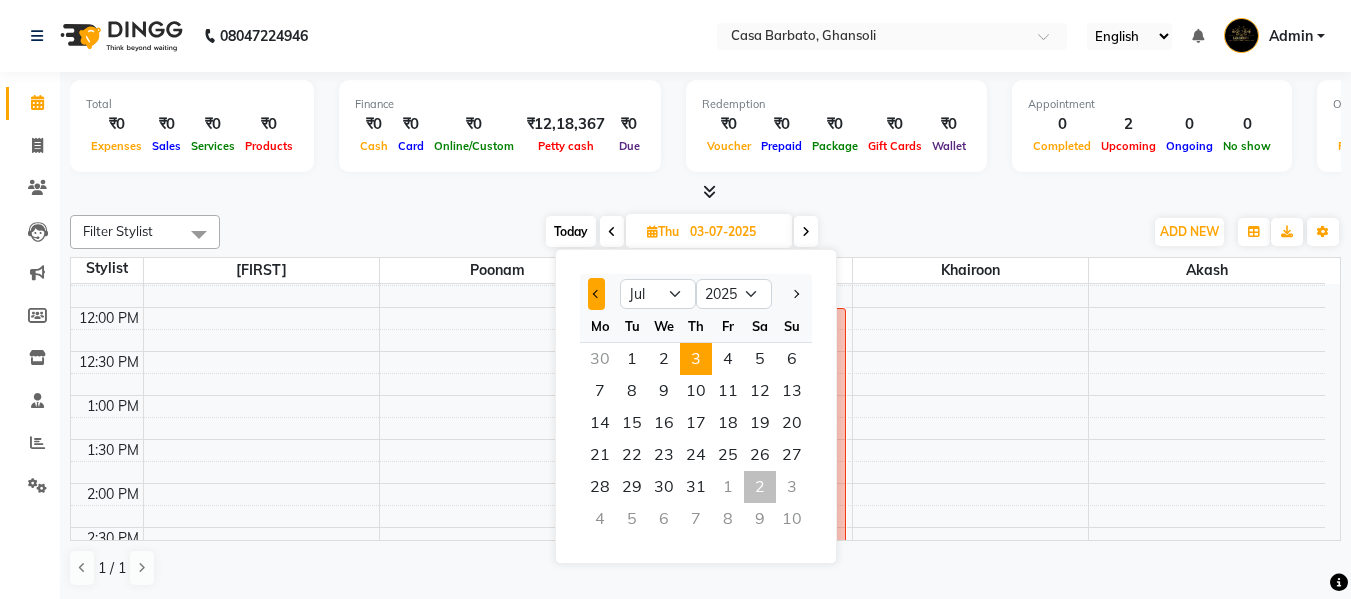 click at bounding box center (596, 294) 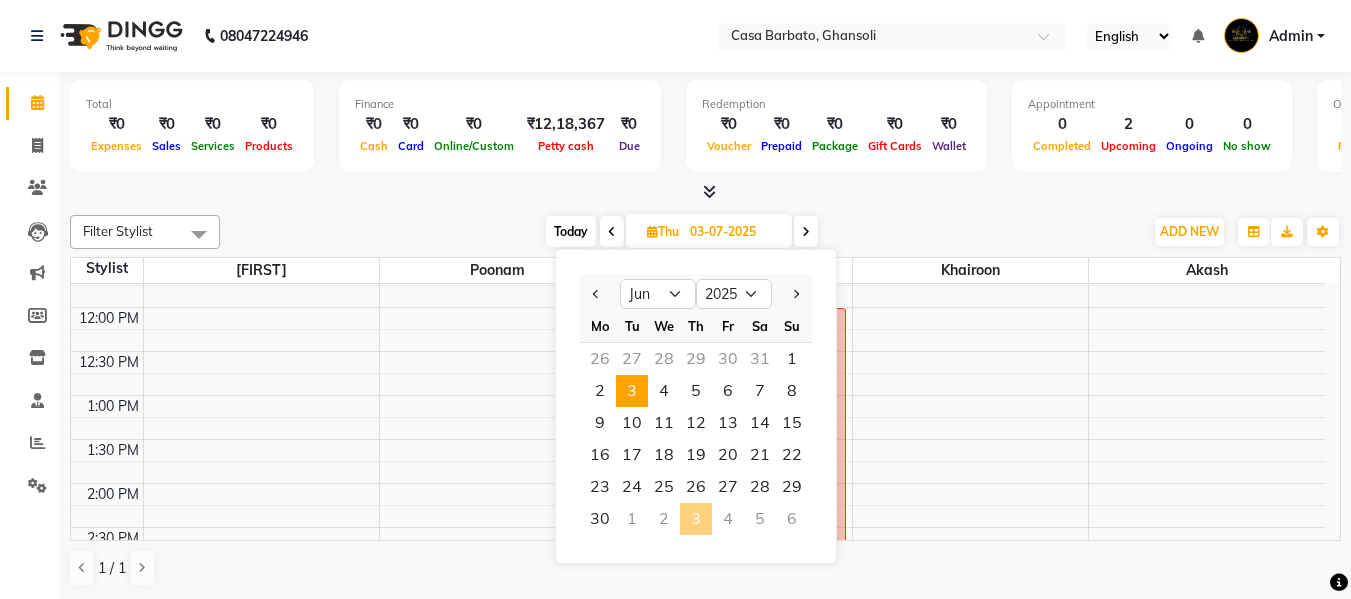 click on "3" at bounding box center (632, 391) 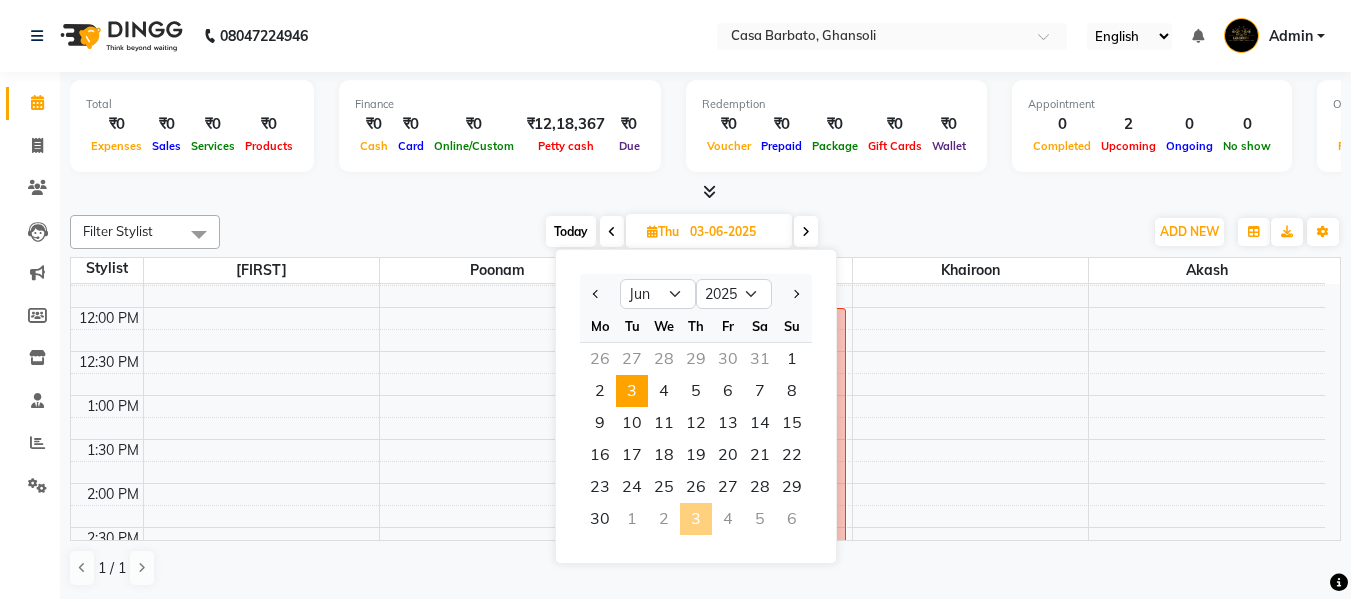 scroll, scrollTop: 89, scrollLeft: 0, axis: vertical 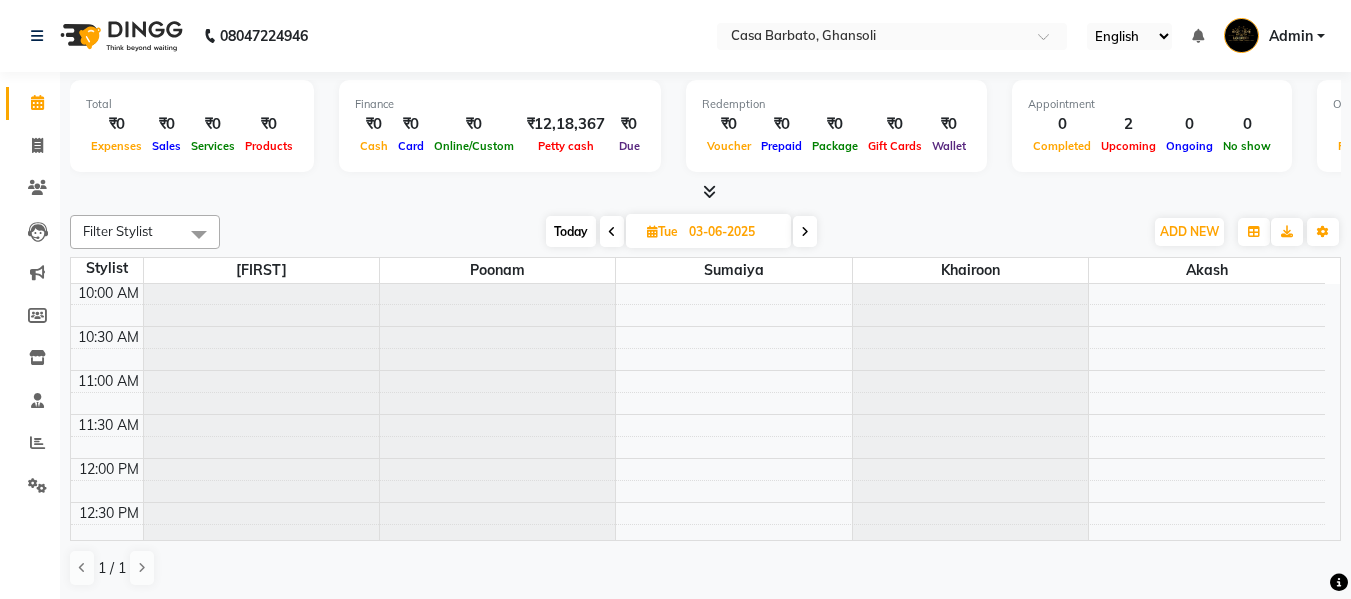 click at bounding box center [612, 232] 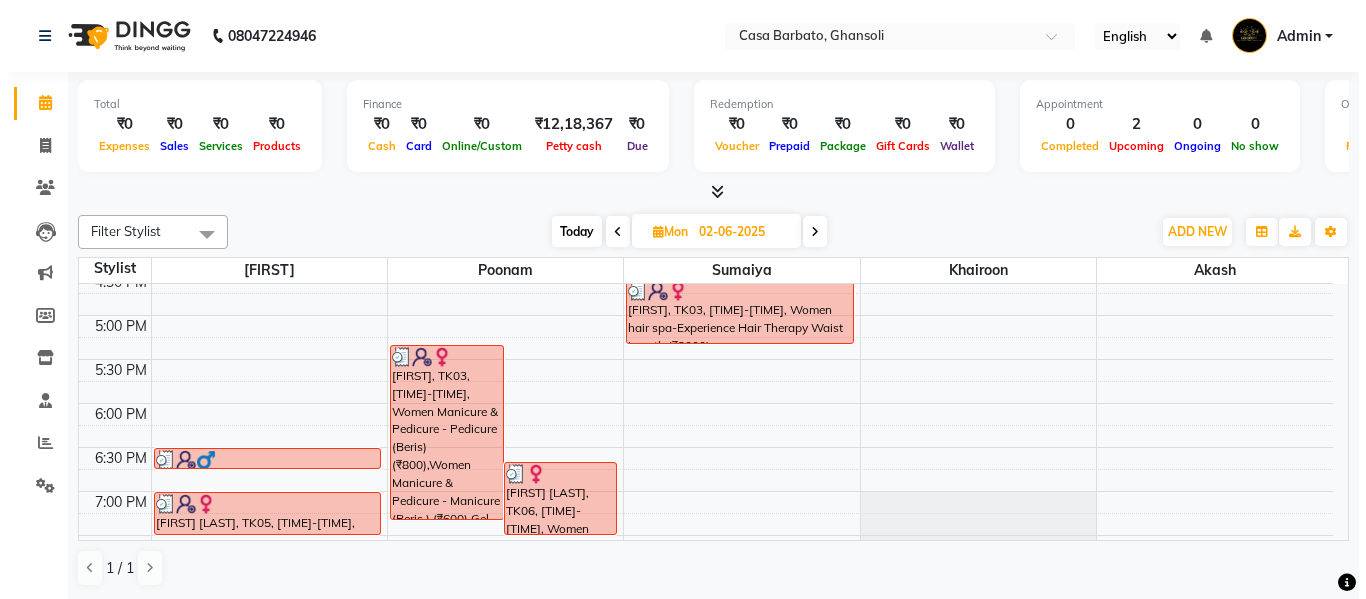 scroll, scrollTop: 689, scrollLeft: 0, axis: vertical 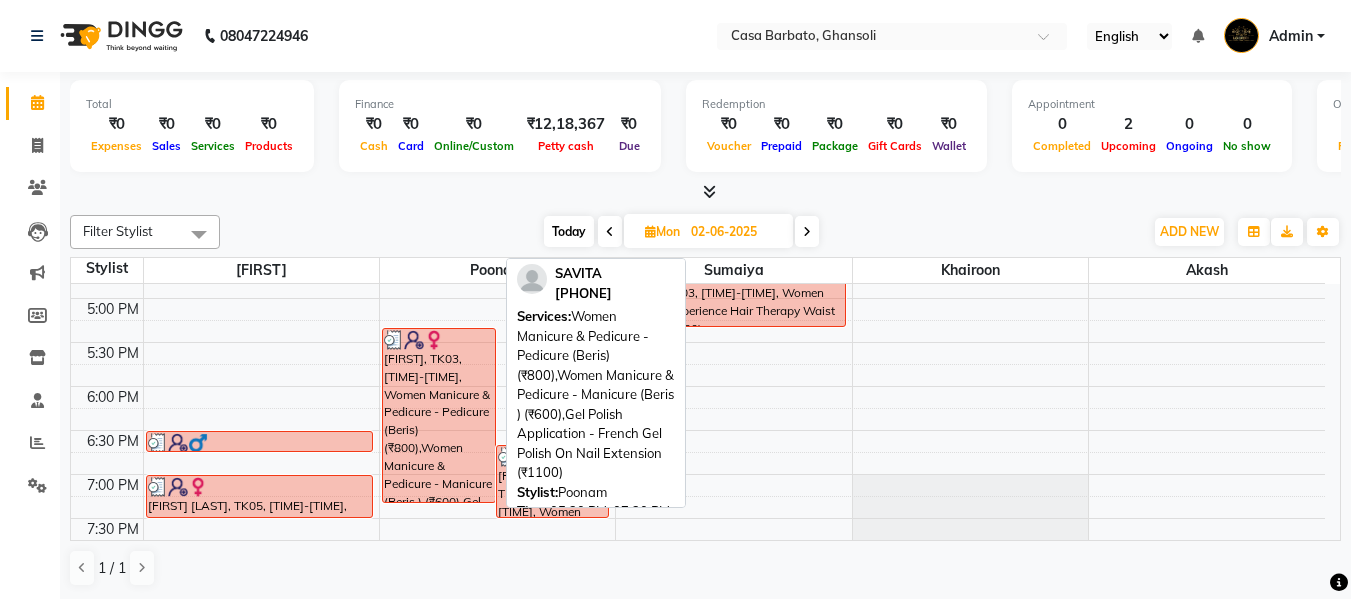 click on "[FIRST], TK03, [TIME]-[TIME], Women Manicure & Pedicure - Pedicure (Beris) (₹800),Women Manicure & Pedicure - Manicure (Beris ) (₹600),Gel Polish Application - French Gel Polish On Nail Extension (₹1100)" at bounding box center (439, 415) 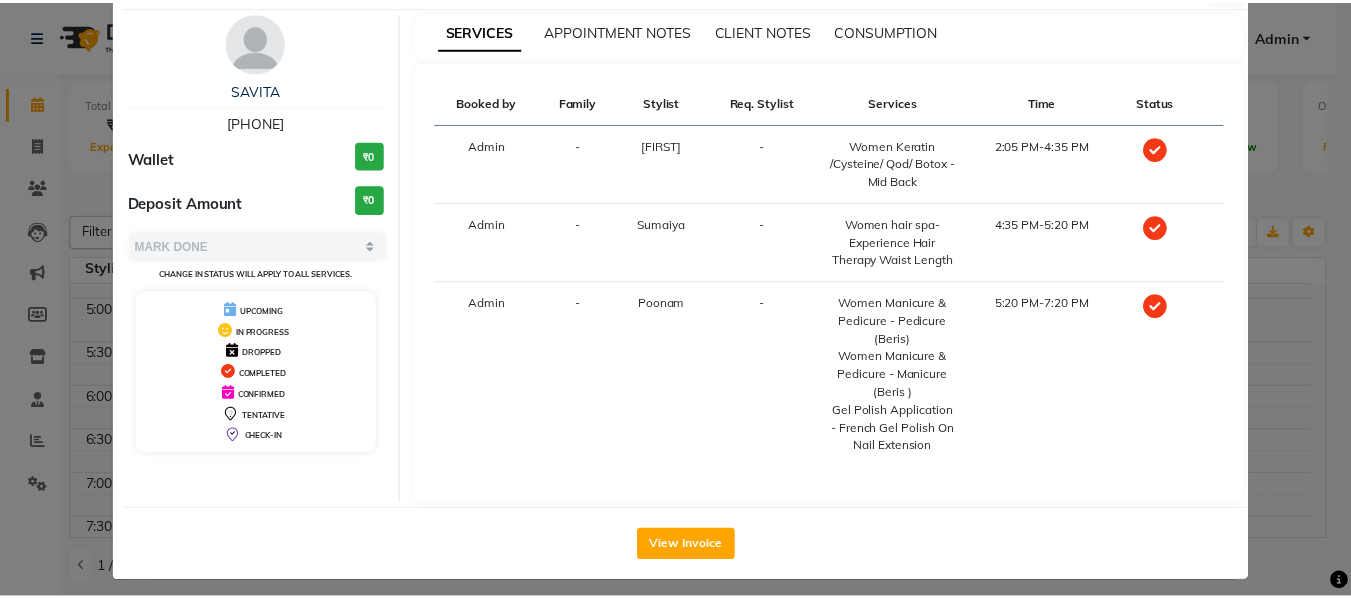 scroll, scrollTop: 77, scrollLeft: 0, axis: vertical 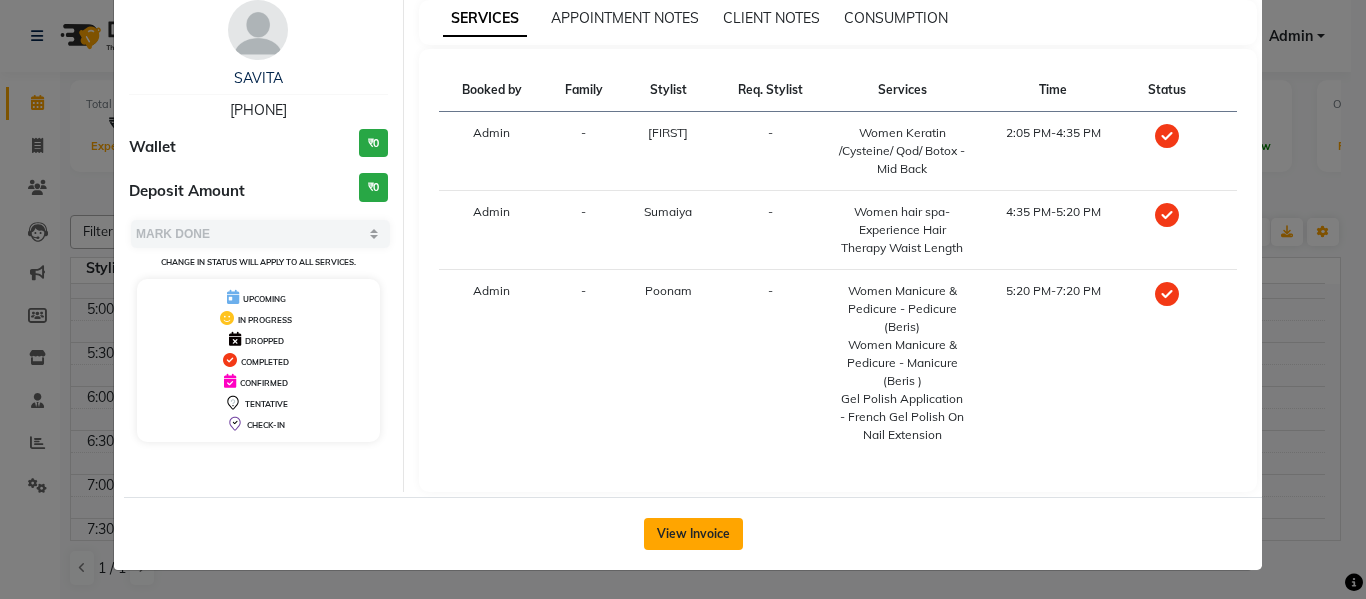 click on "View Invoice" 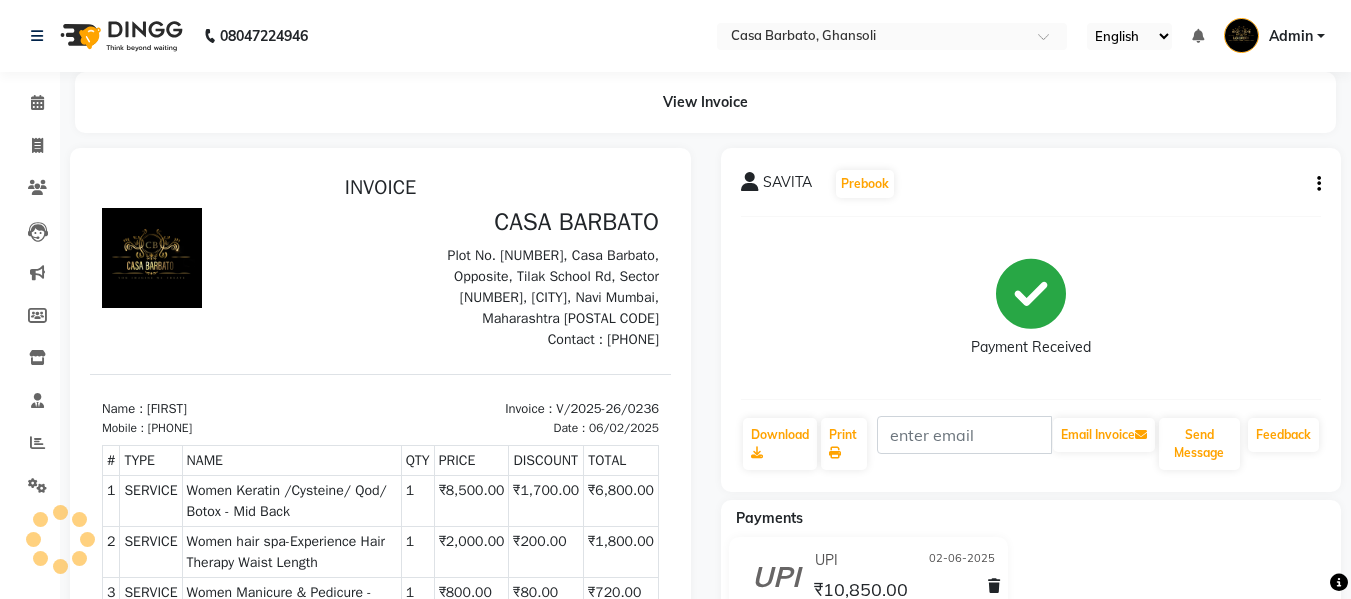 scroll, scrollTop: 0, scrollLeft: 0, axis: both 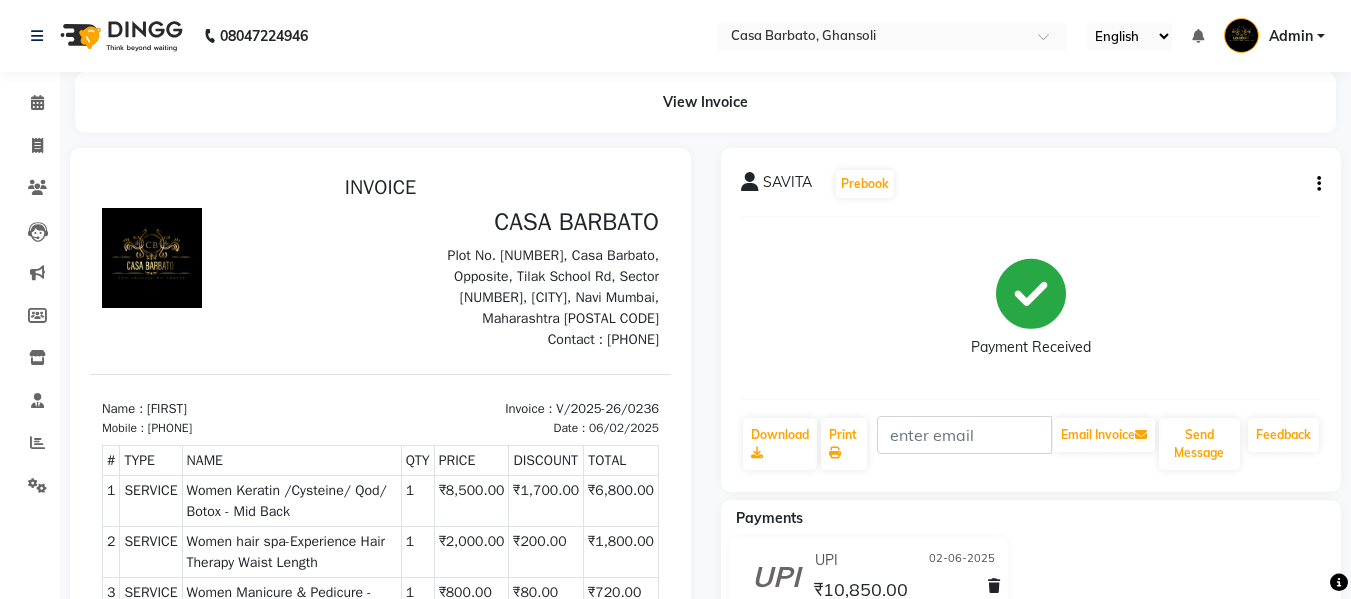click on "Client Detail  [FIRST]    Prebook   Payment Received  Download  Print   Email Invoice   Send Message Feedback" 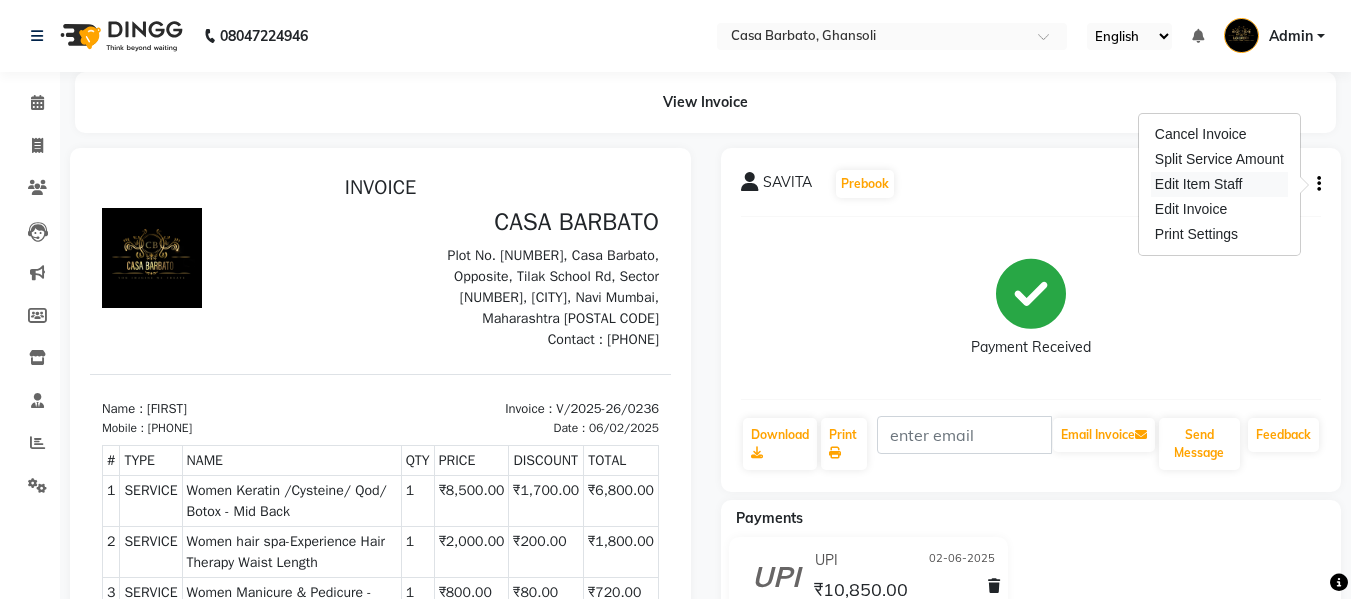 click on "Edit Item Staff" at bounding box center [1219, 184] 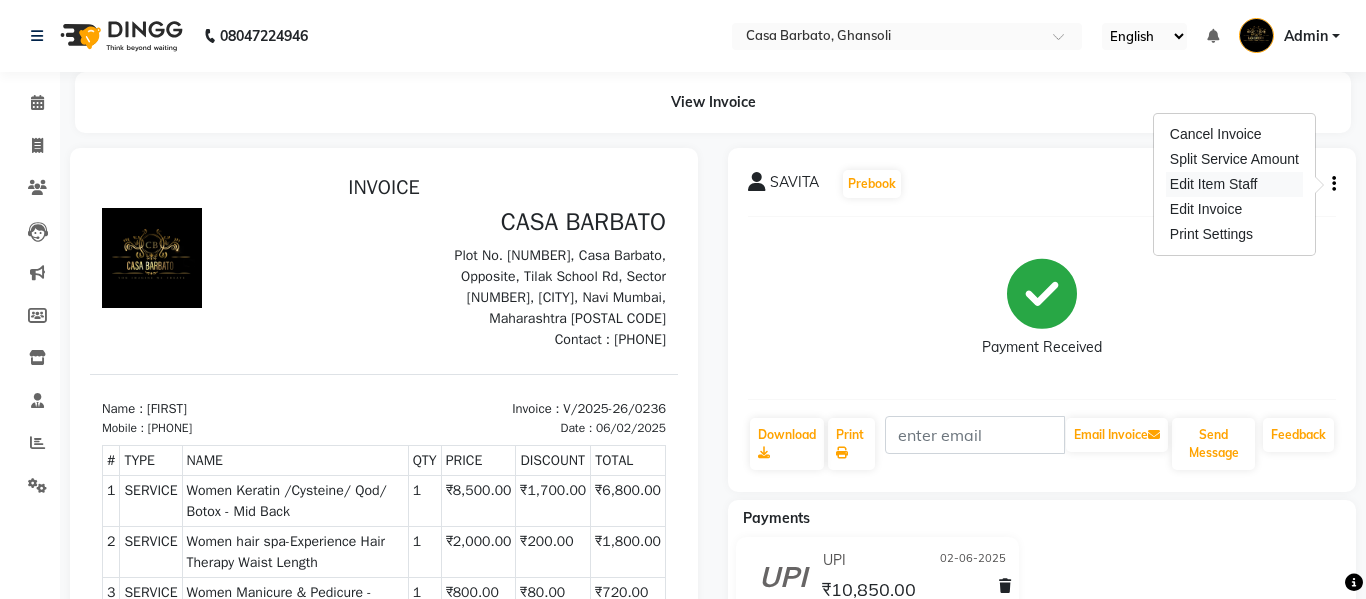 select 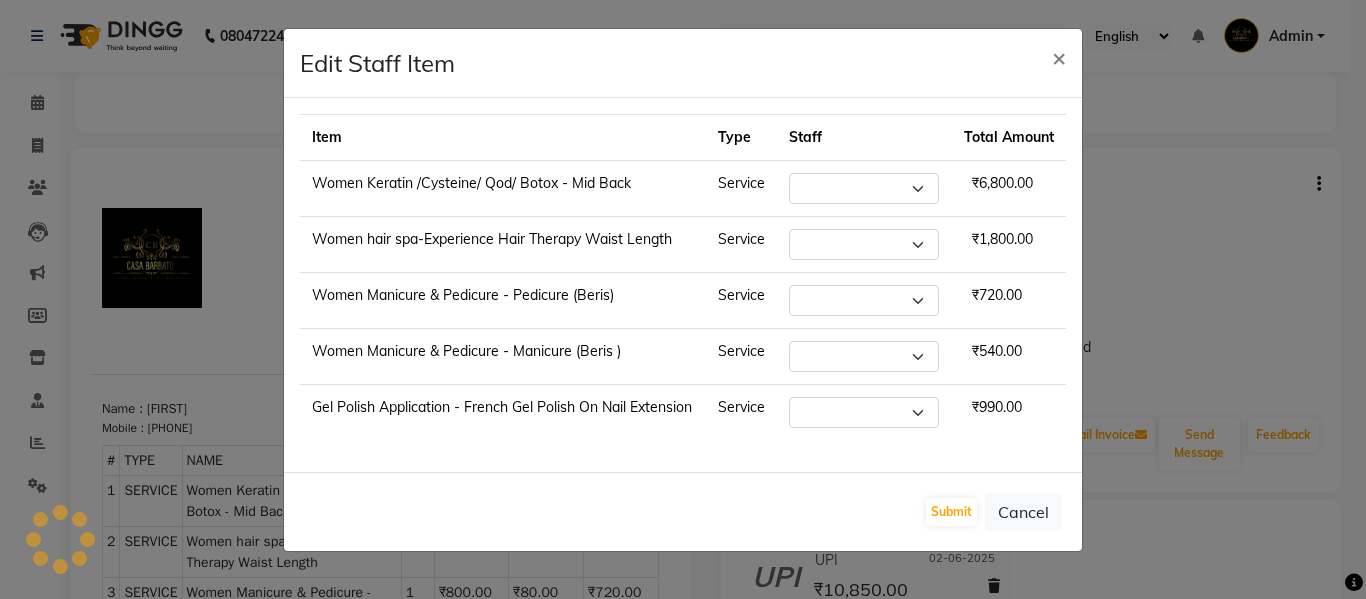 select on "10554" 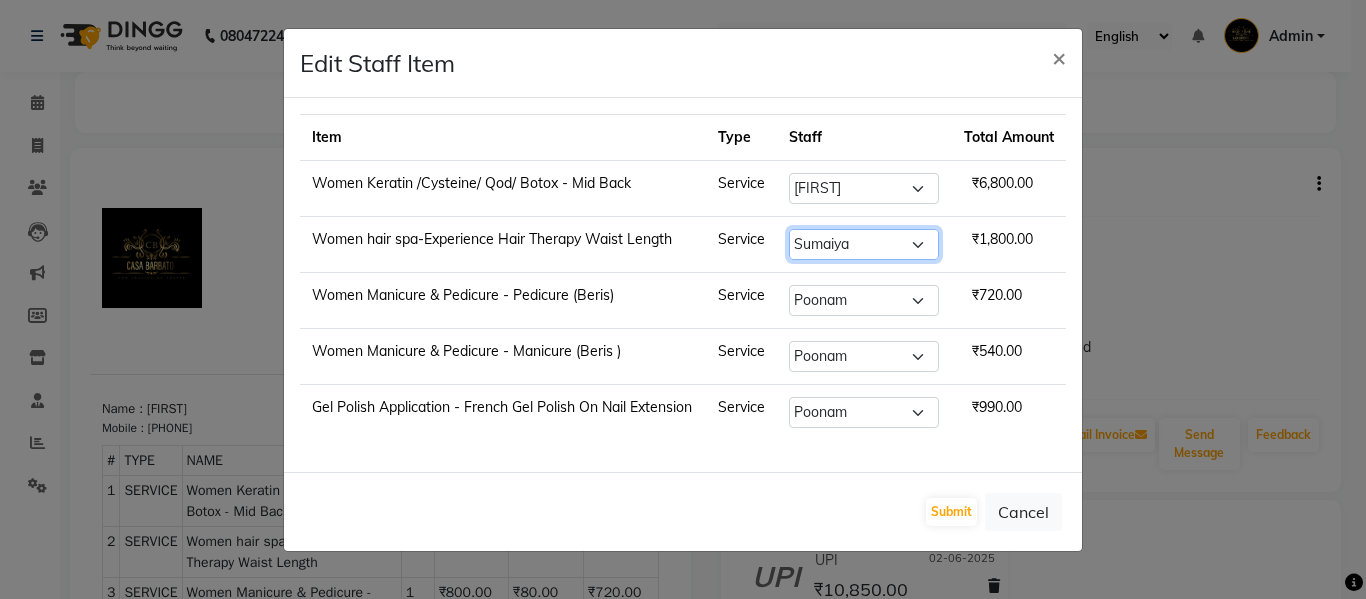 click on "Select  [FIRST]    [FIRST]   [FIRST]   [FIRST]   [FIRST]   [FIRST]    [FIRST]" 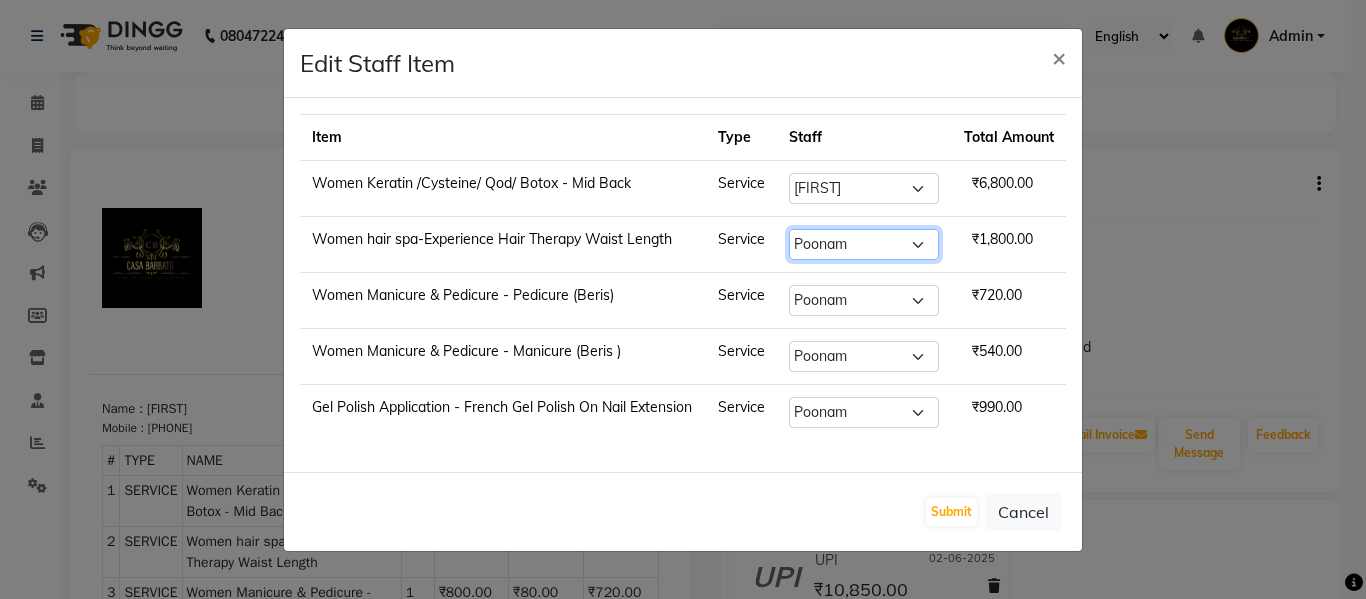 click on "Select  [FIRST]    [FIRST]   [FIRST]   [FIRST]   [FIRST]   [FIRST]    [FIRST]" 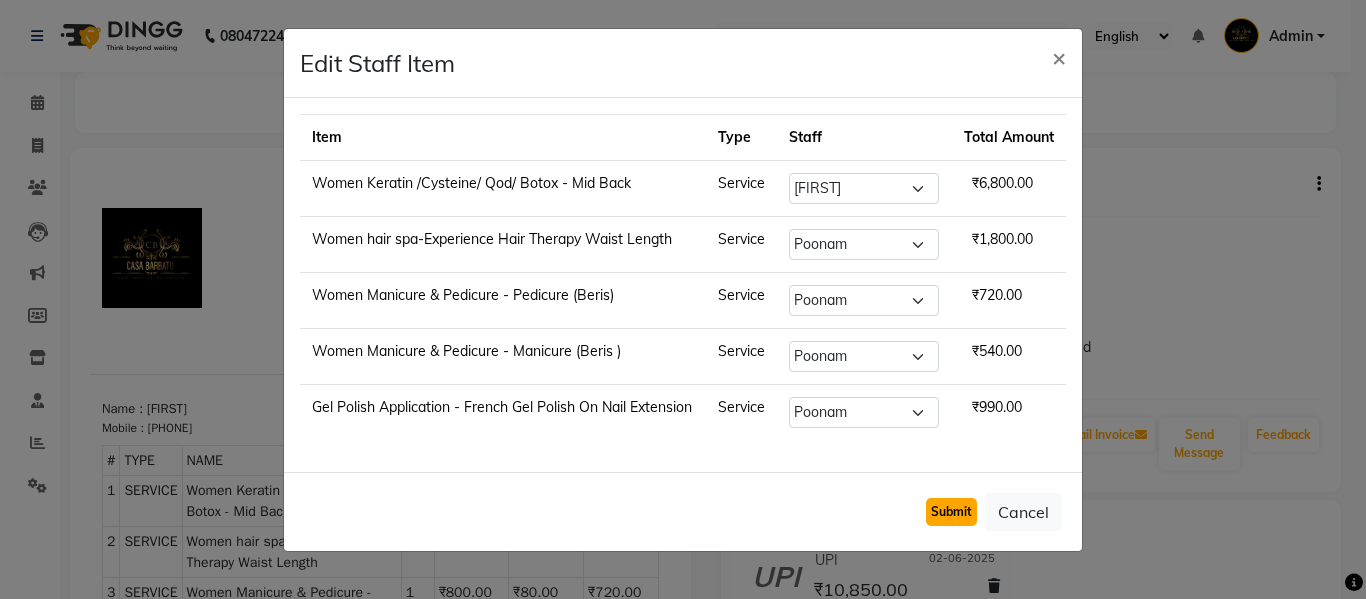 click on "Submit" 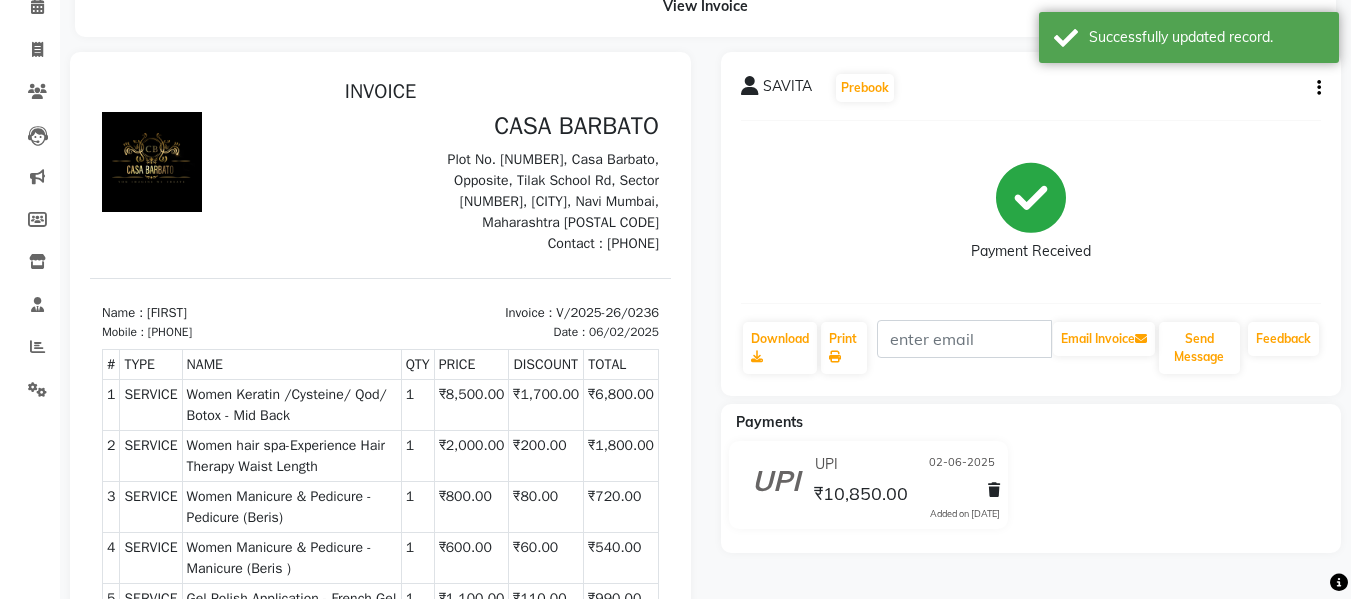 scroll, scrollTop: 120, scrollLeft: 0, axis: vertical 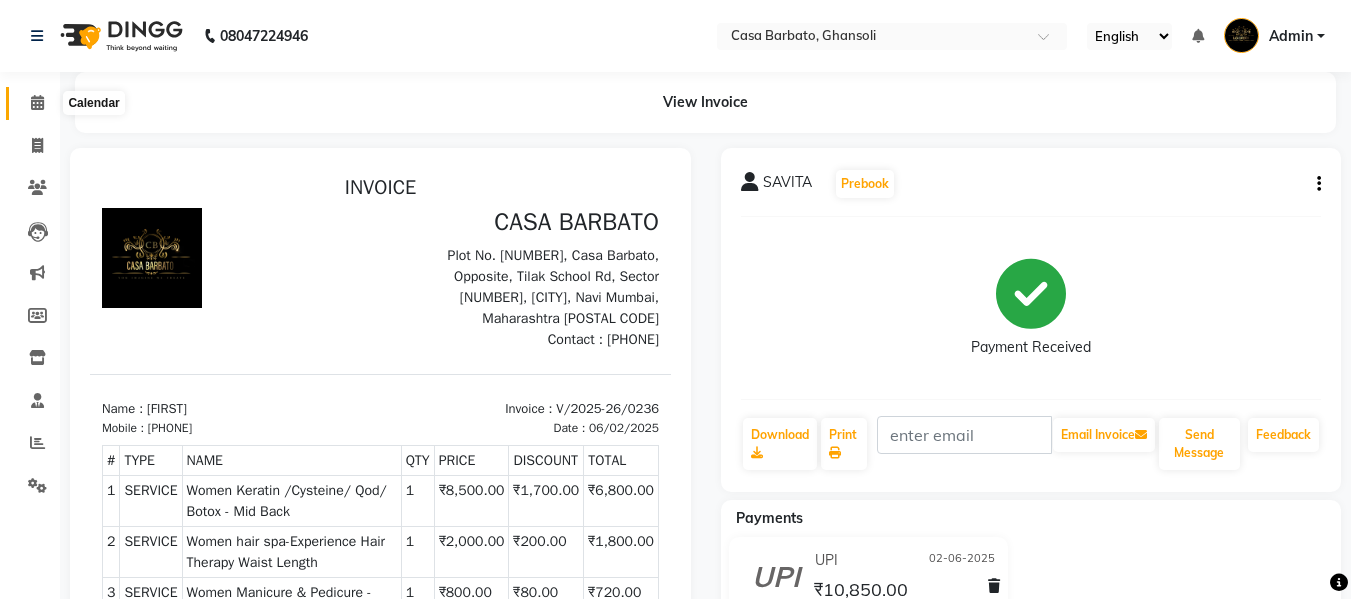 click 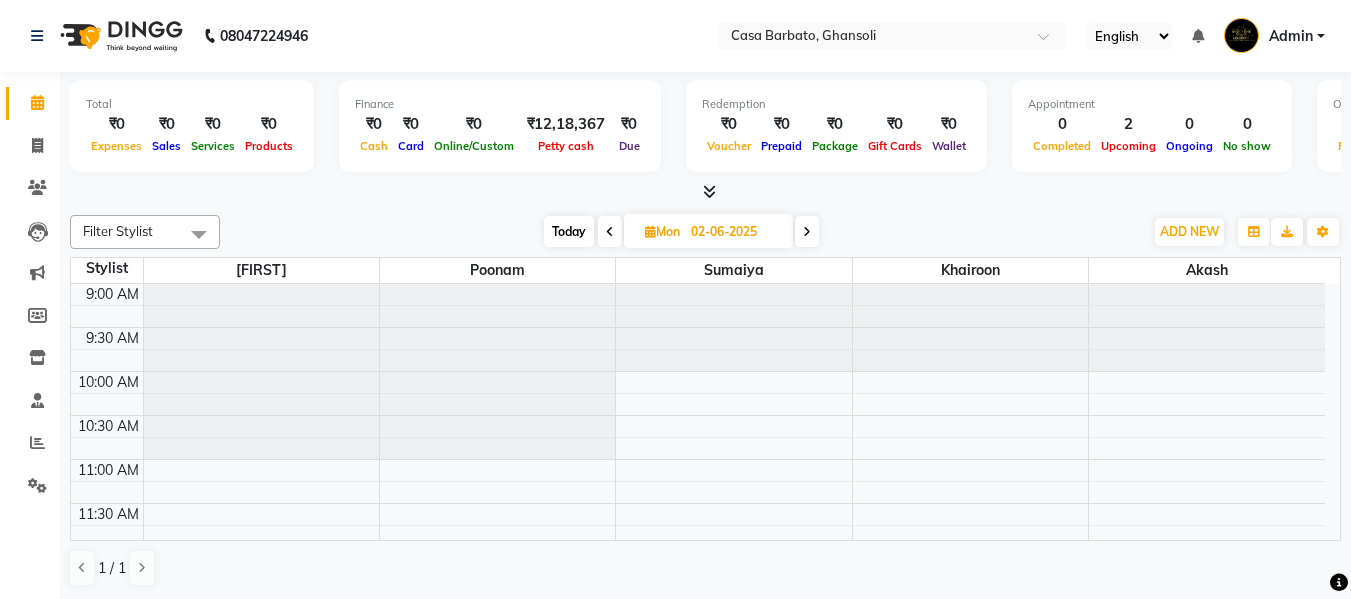 click at bounding box center [650, 231] 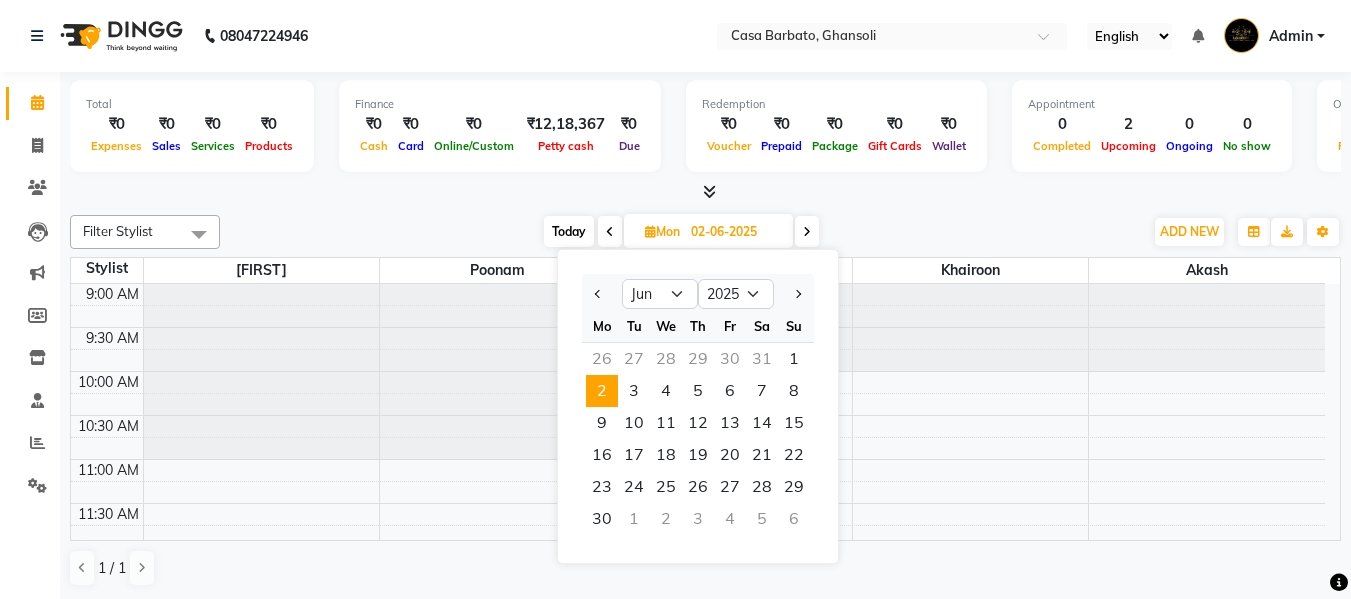 click at bounding box center (650, 231) 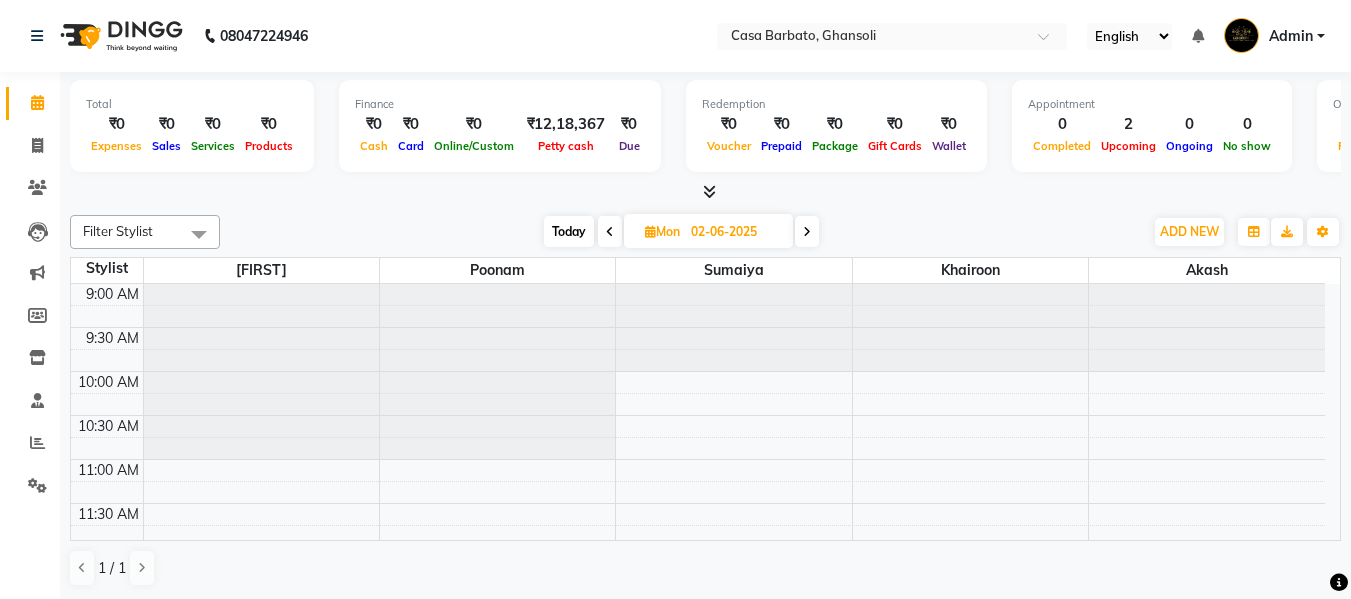 click at bounding box center [650, 231] 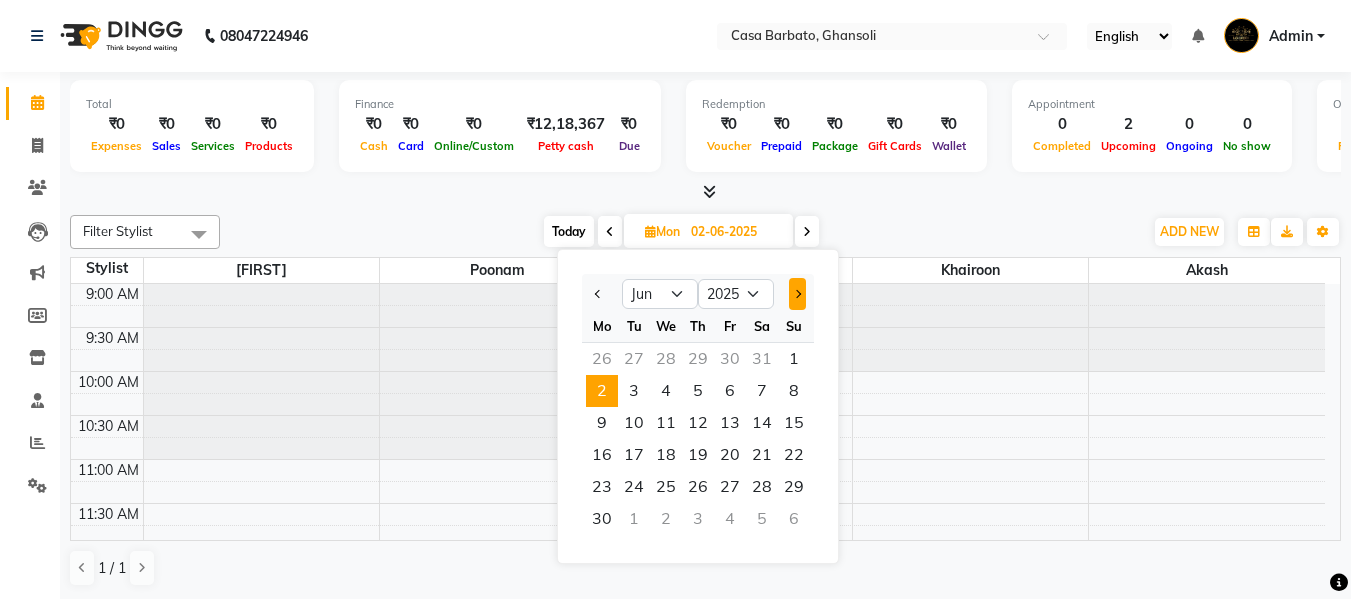 click at bounding box center [797, 294] 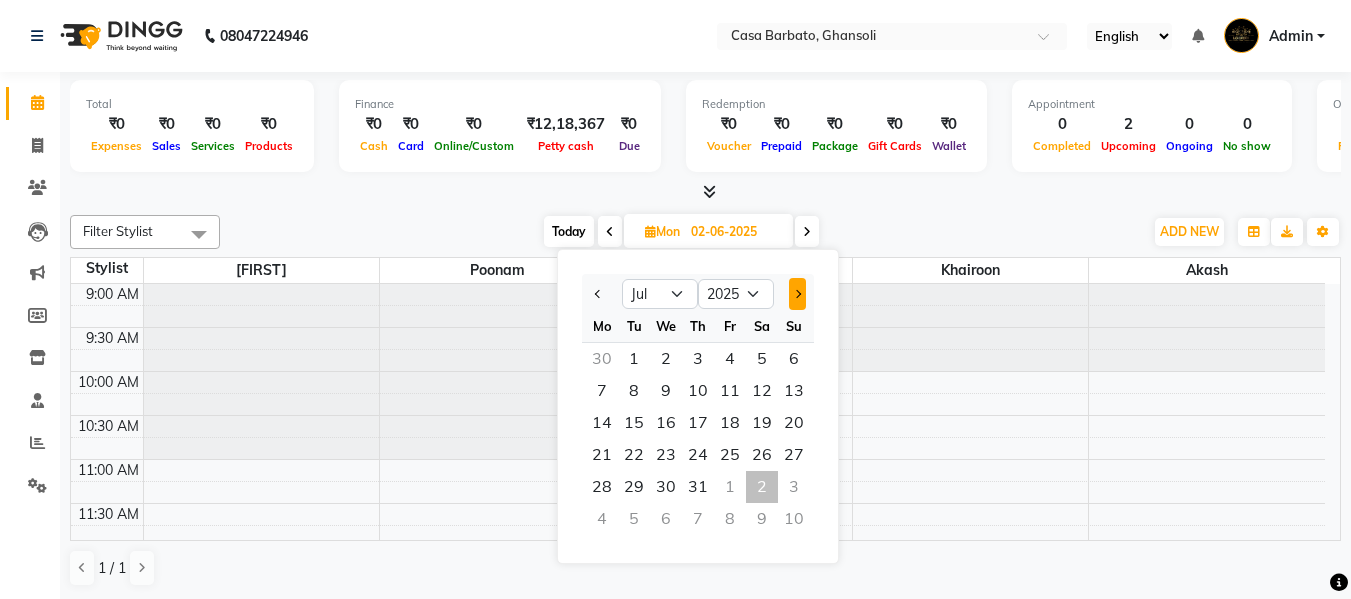 click at bounding box center (797, 294) 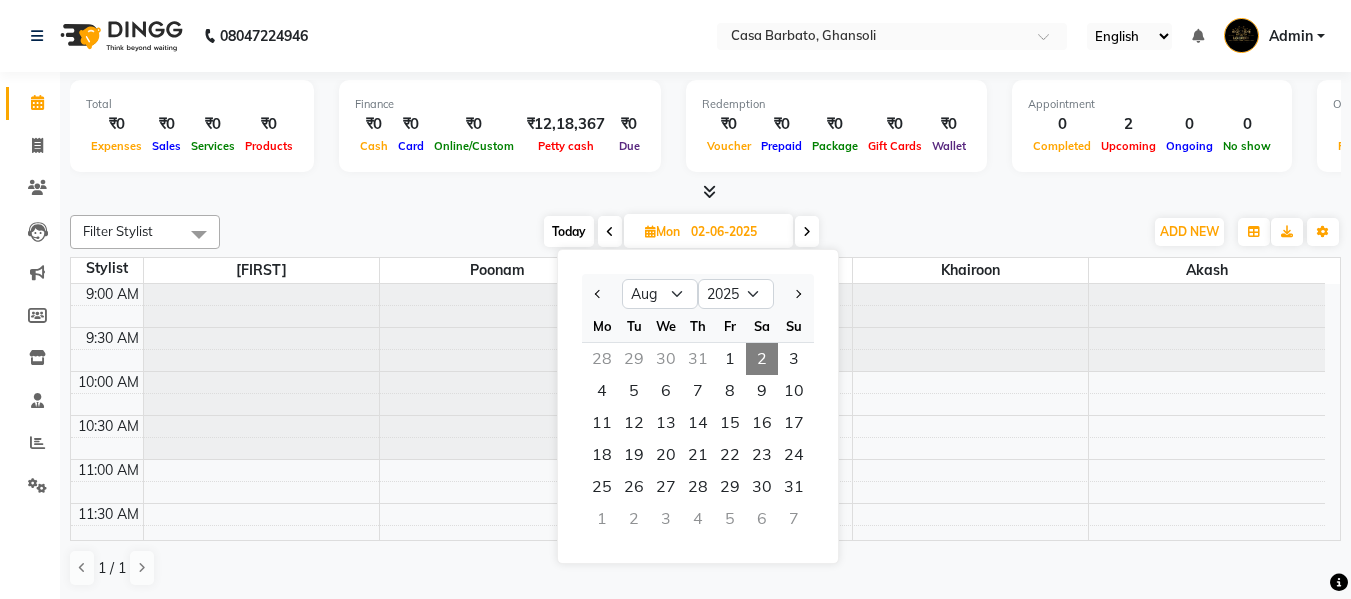 click on "2" at bounding box center [762, 359] 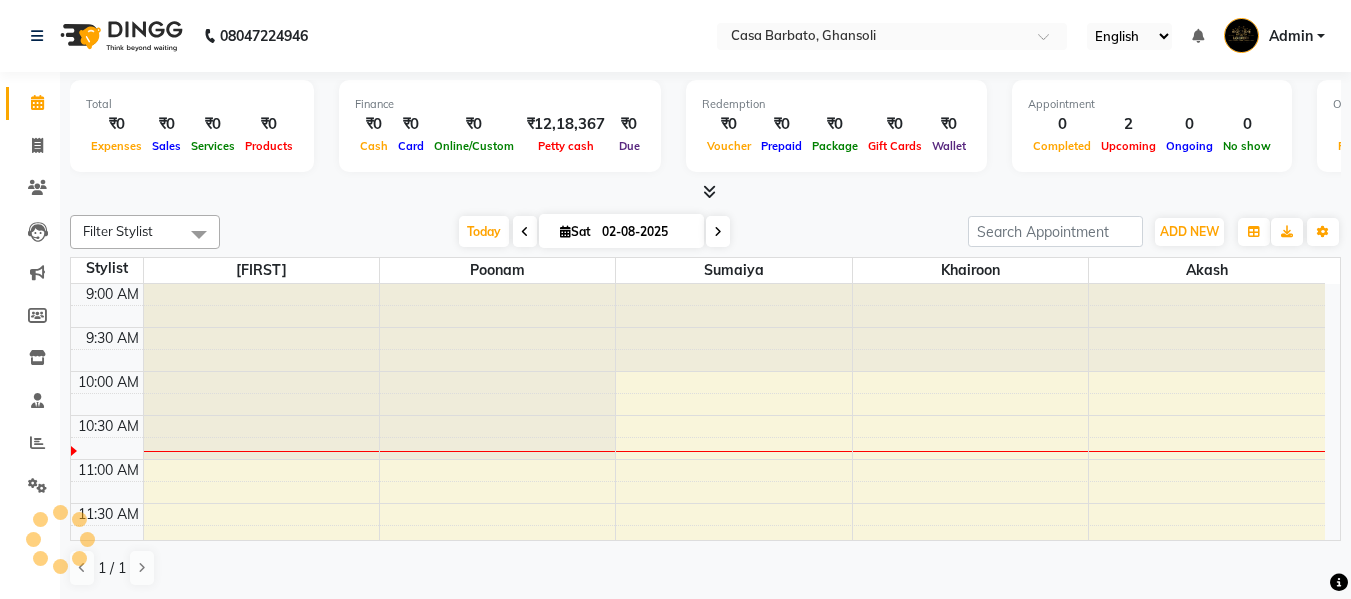 scroll, scrollTop: 89, scrollLeft: 0, axis: vertical 